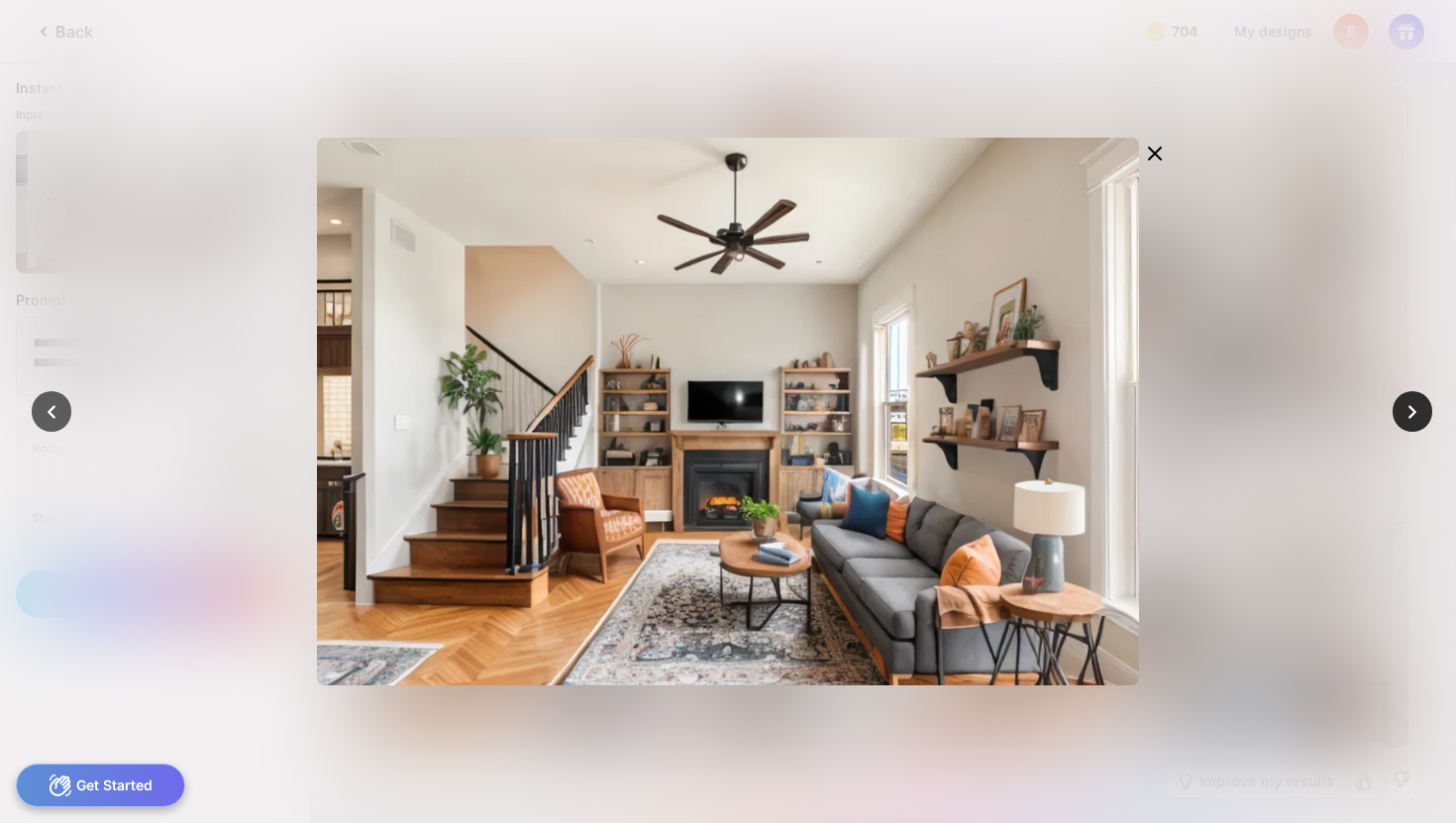 scroll, scrollTop: 0, scrollLeft: 0, axis: both 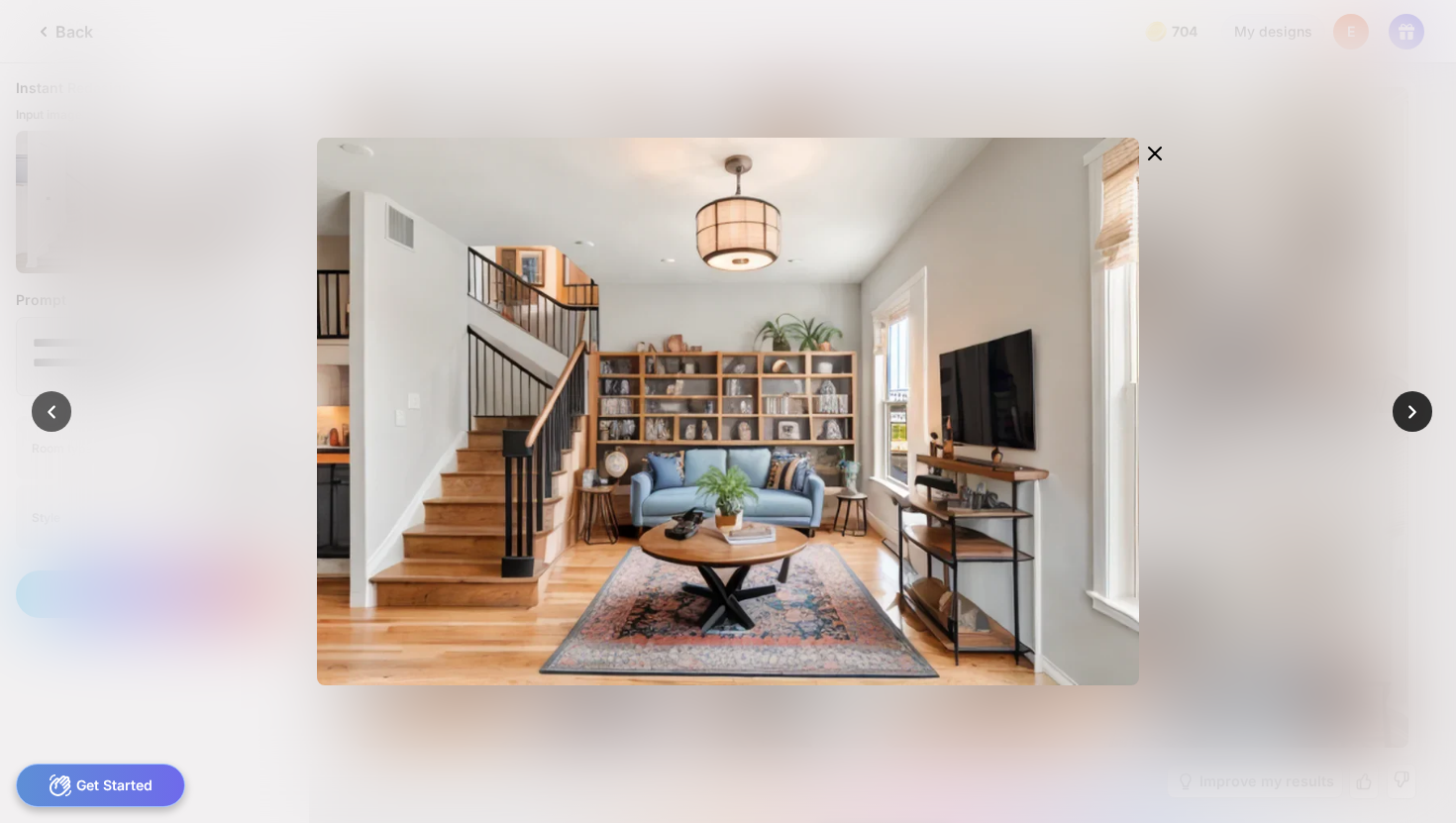 click 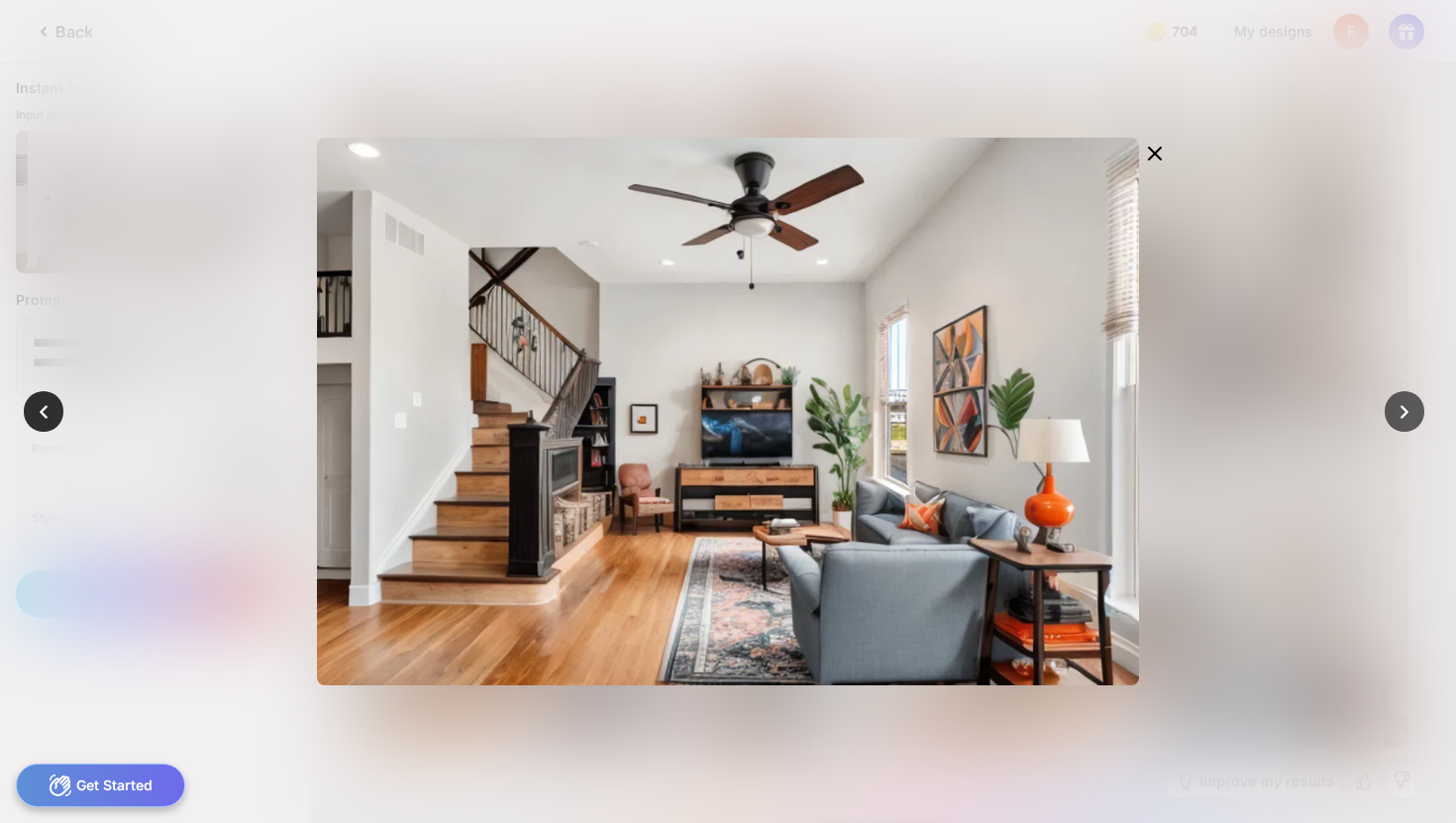 click 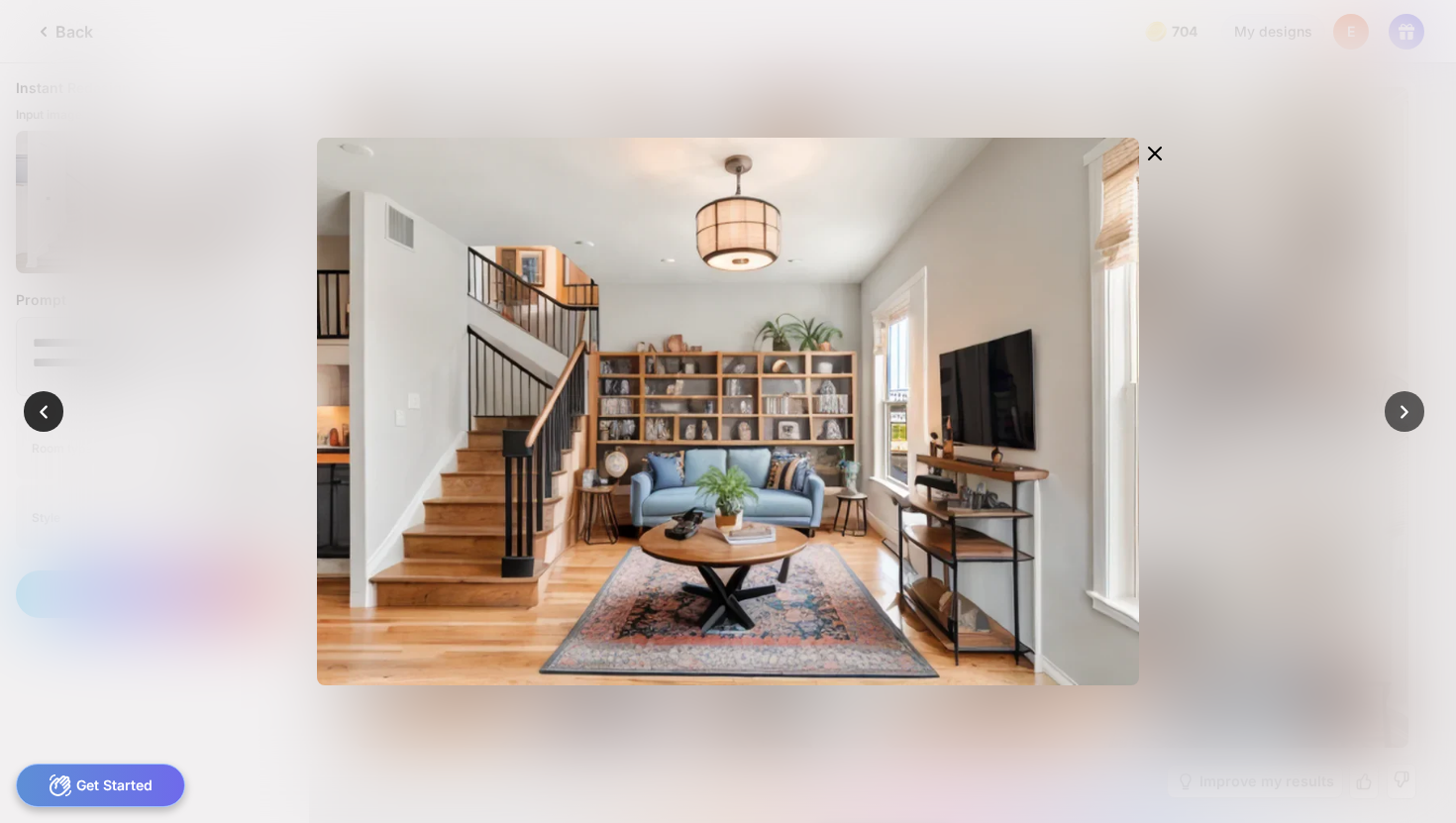 click 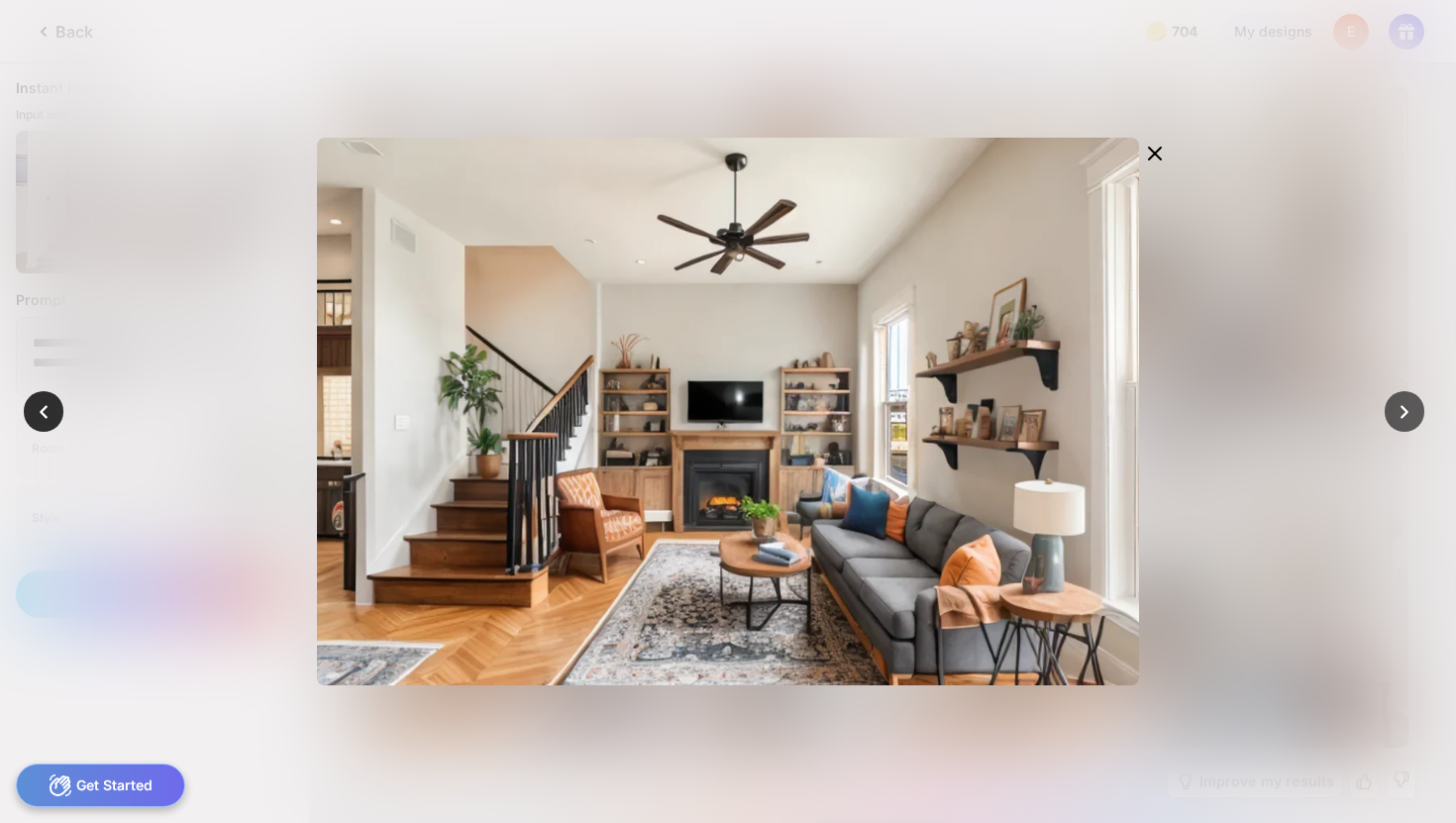 click 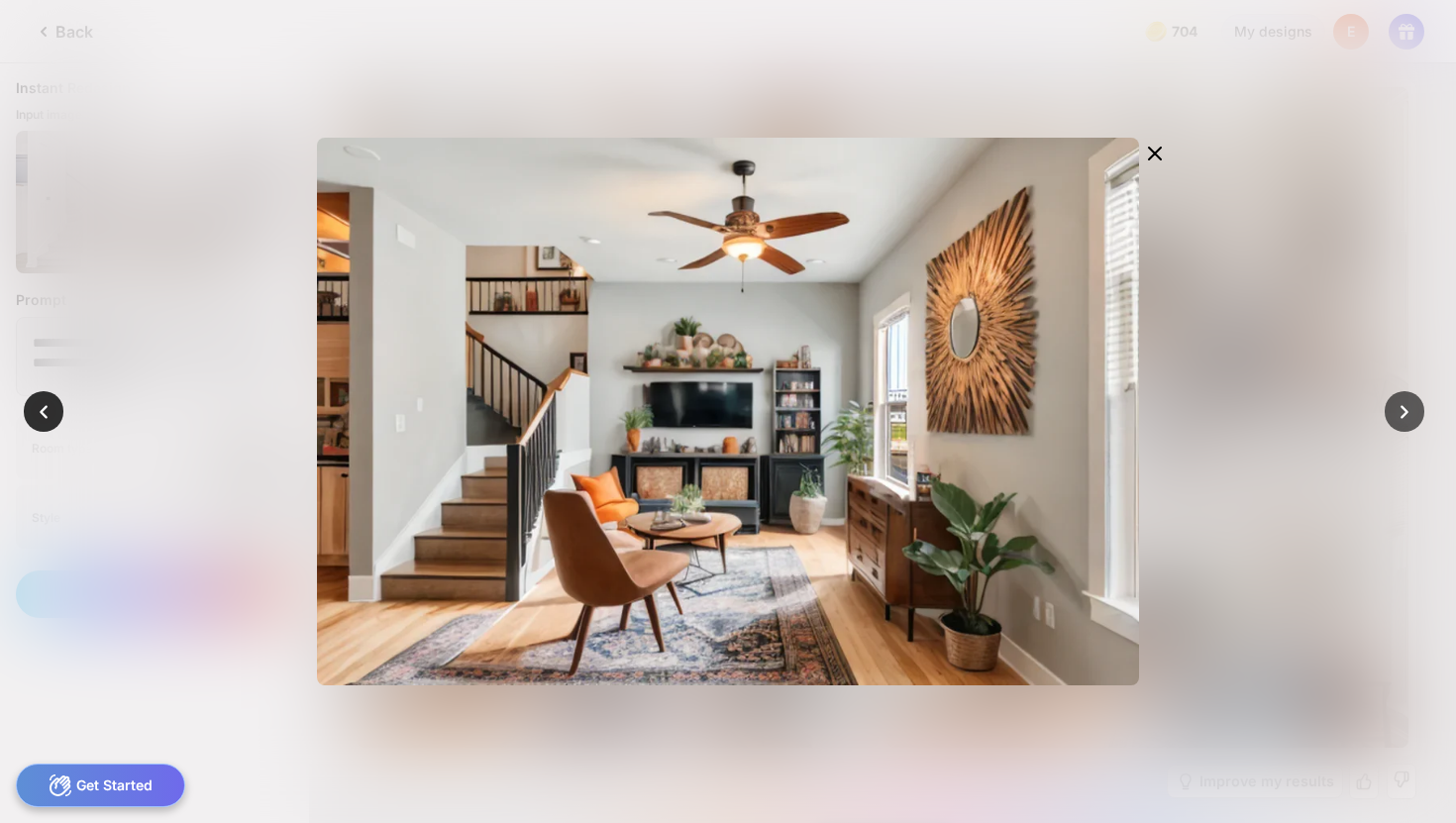 click 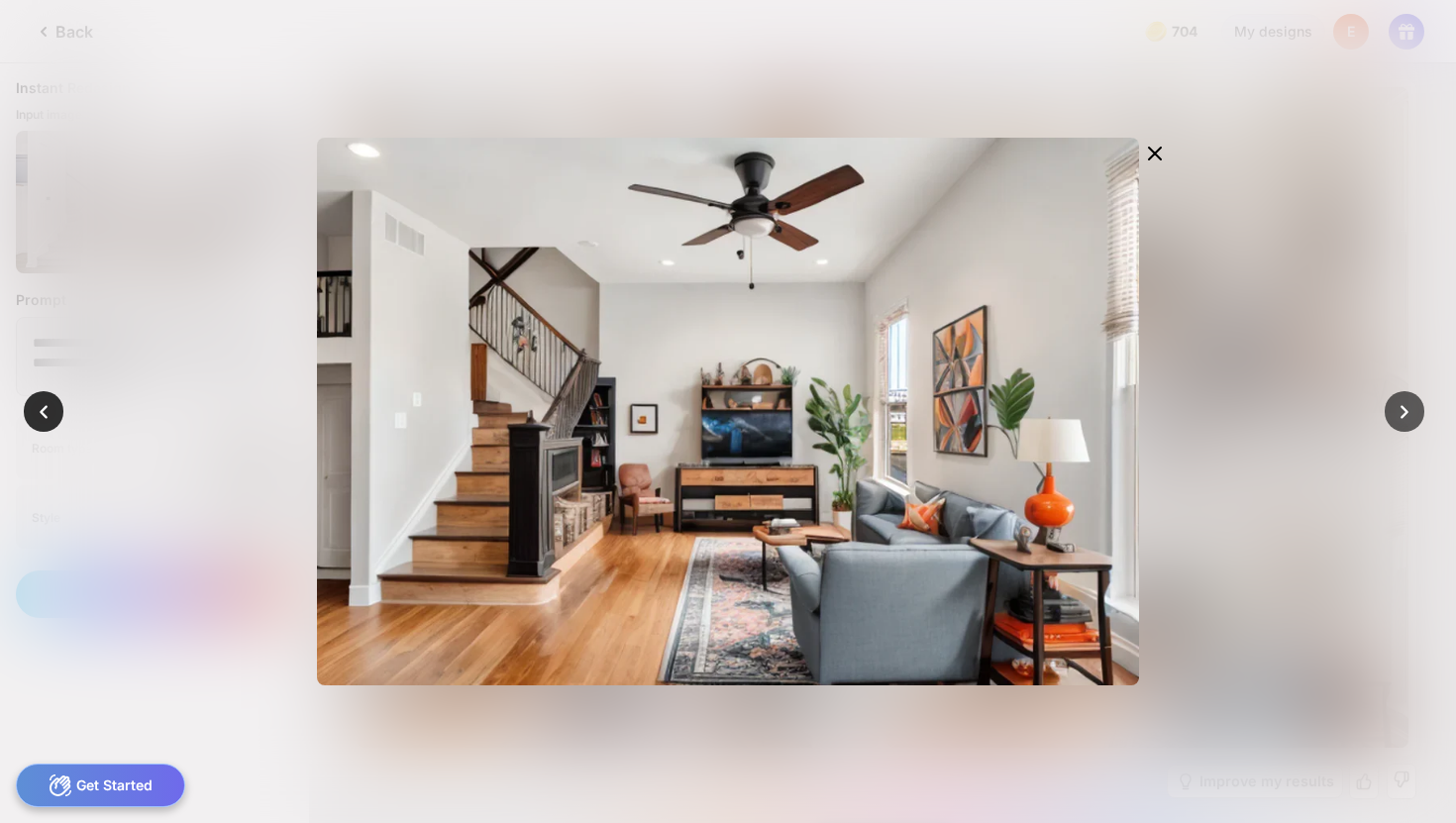 click 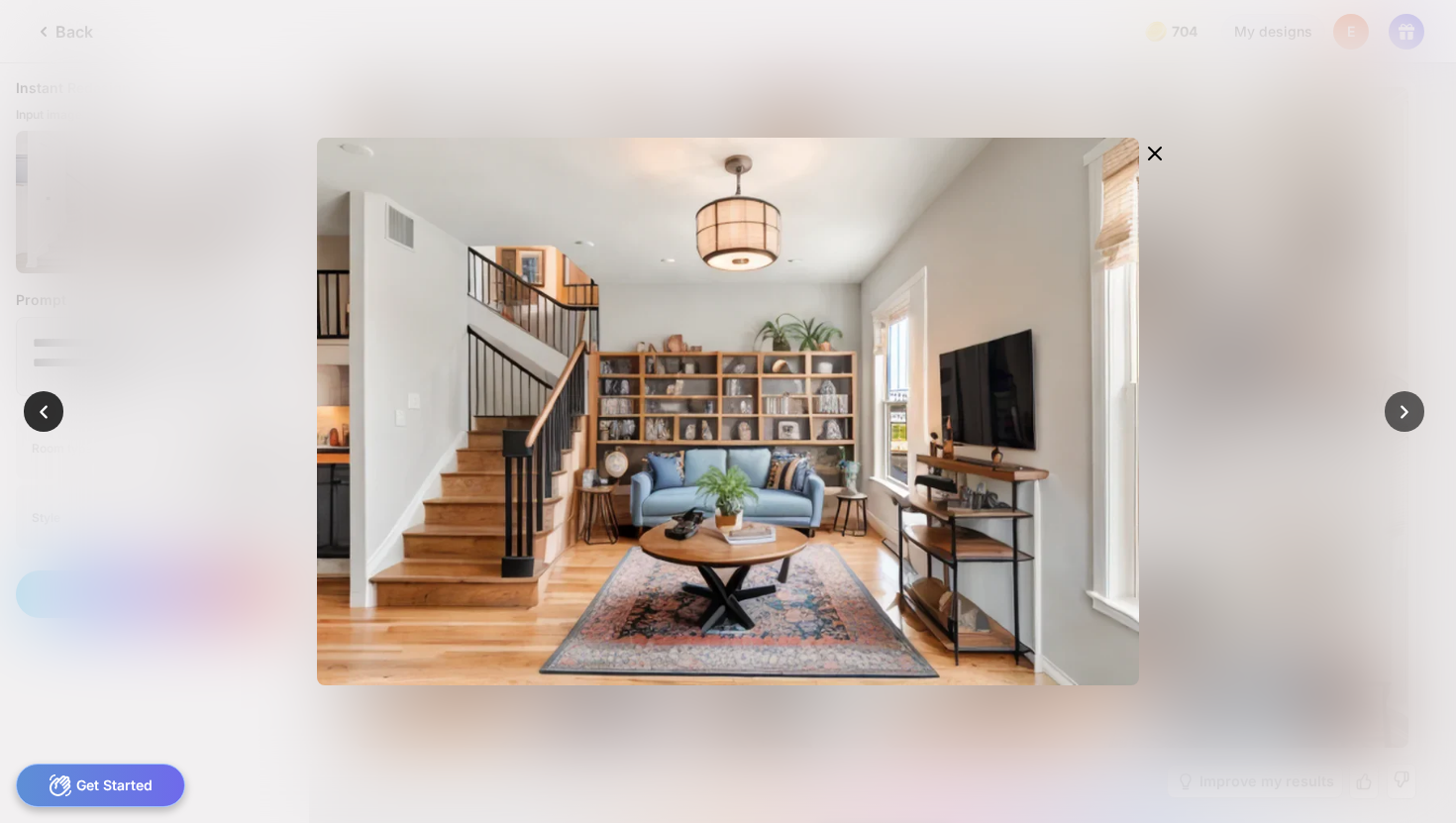 click at bounding box center (44, 411) 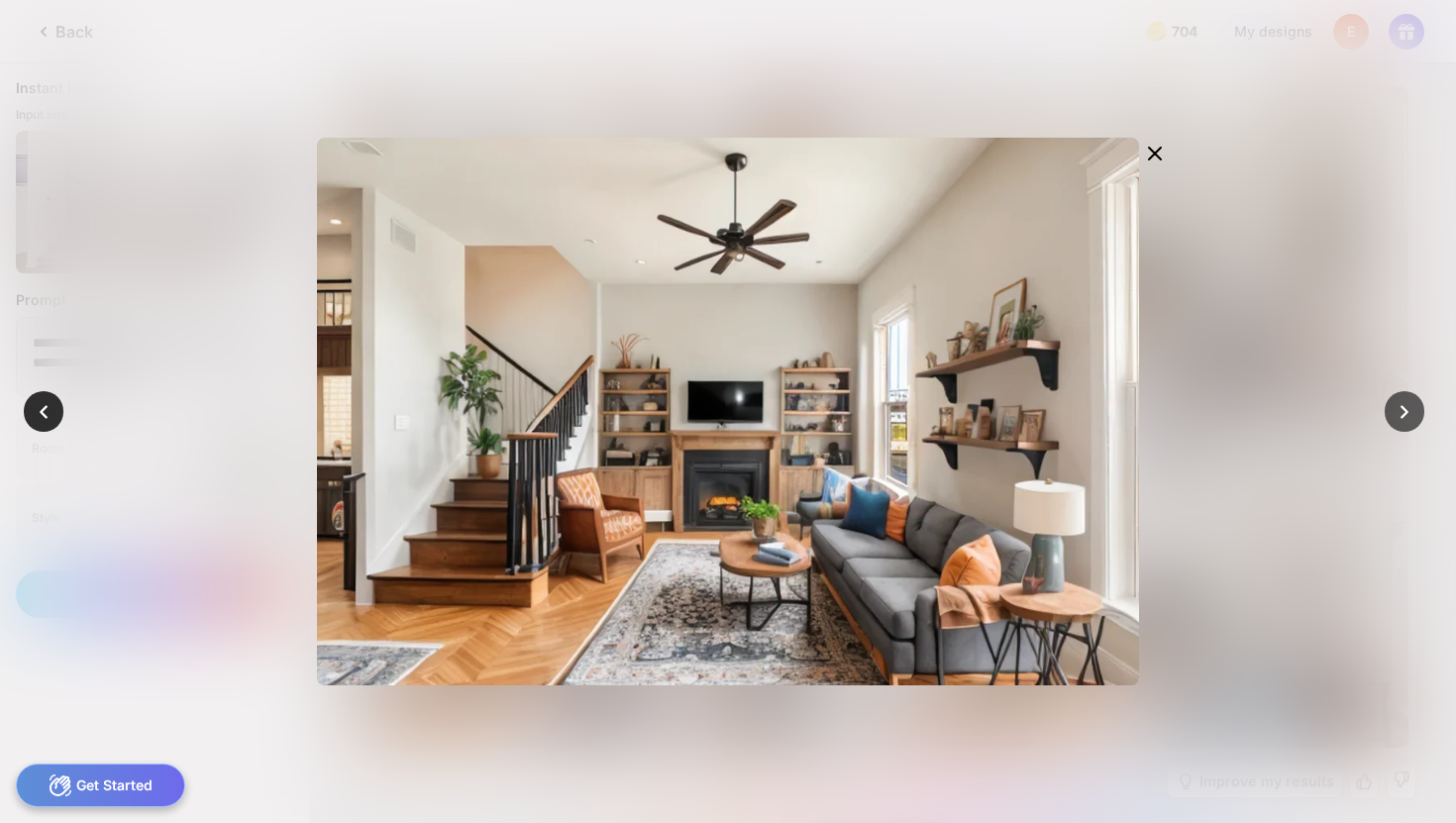 click at bounding box center [44, 411] 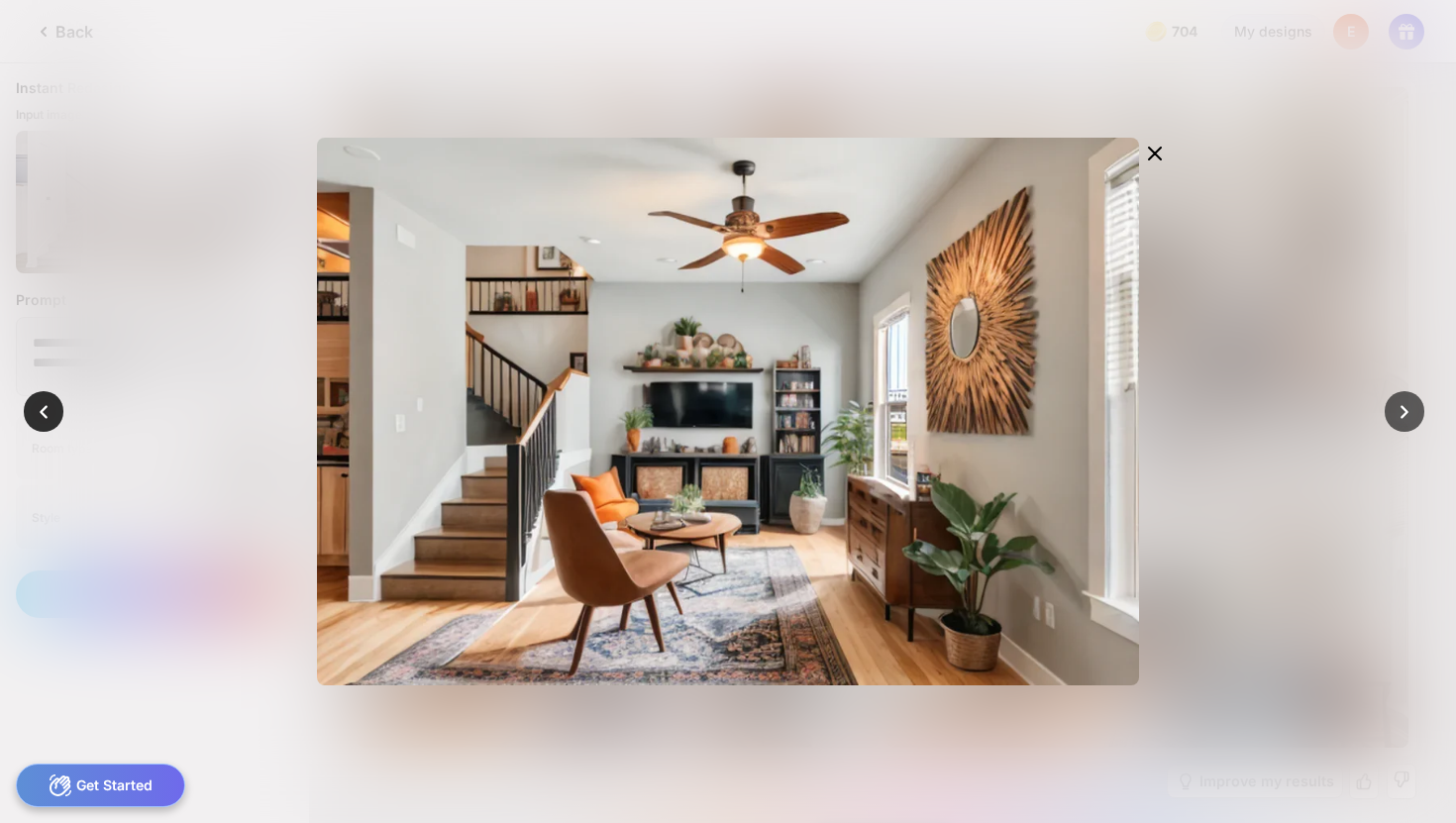 click at bounding box center (44, 411) 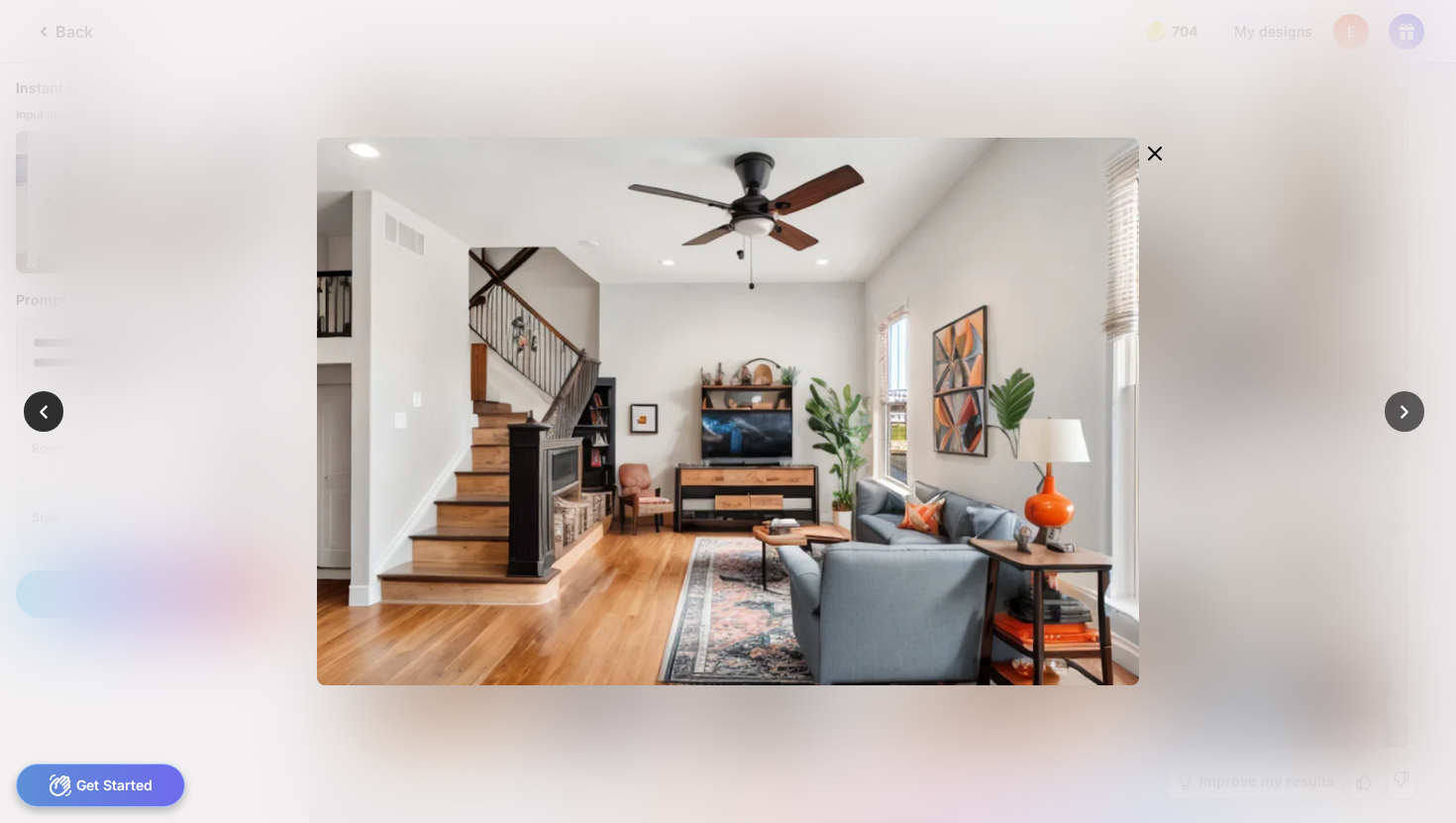 click at bounding box center [44, 411] 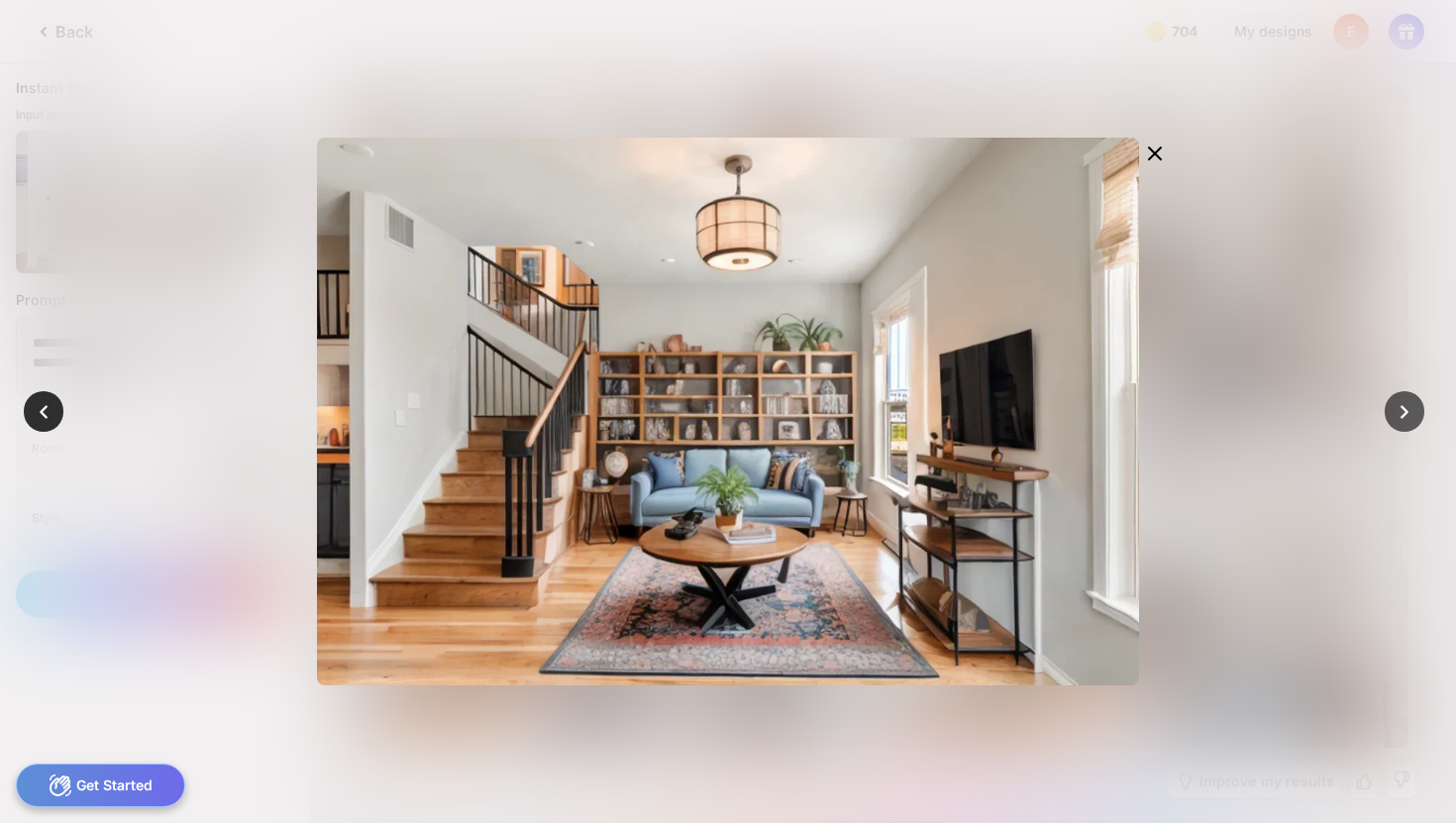 click at bounding box center [44, 411] 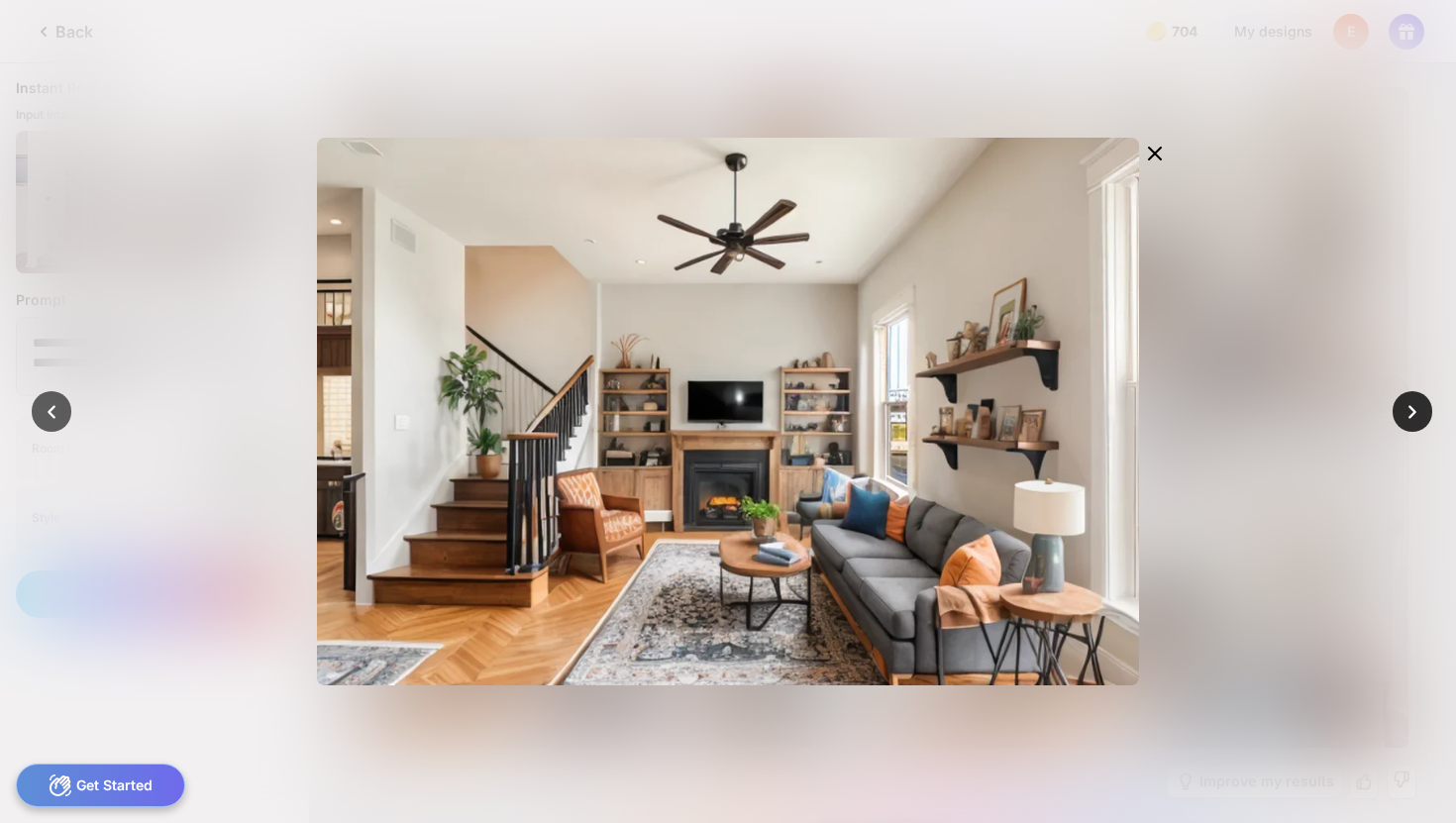 click 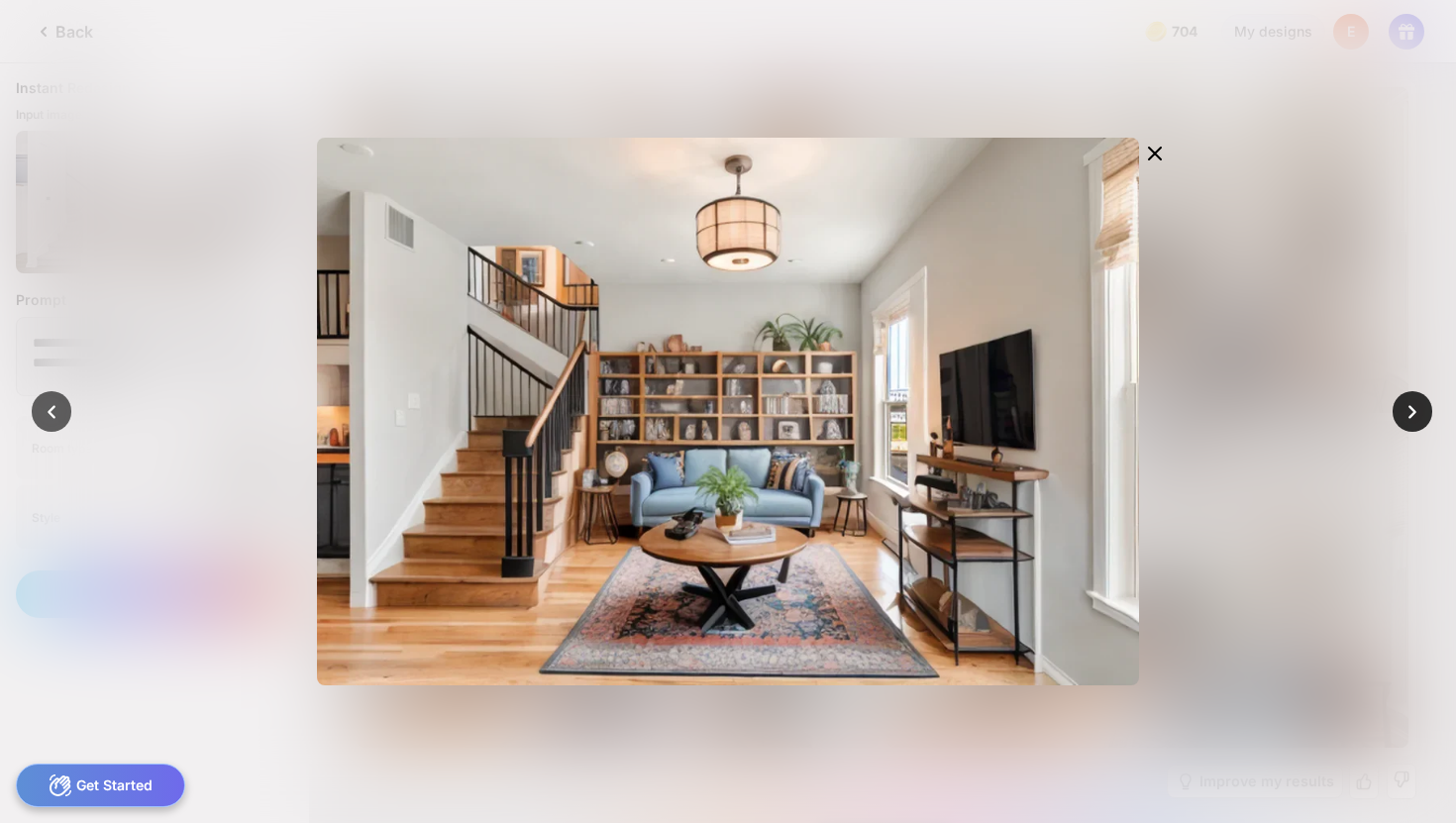 click 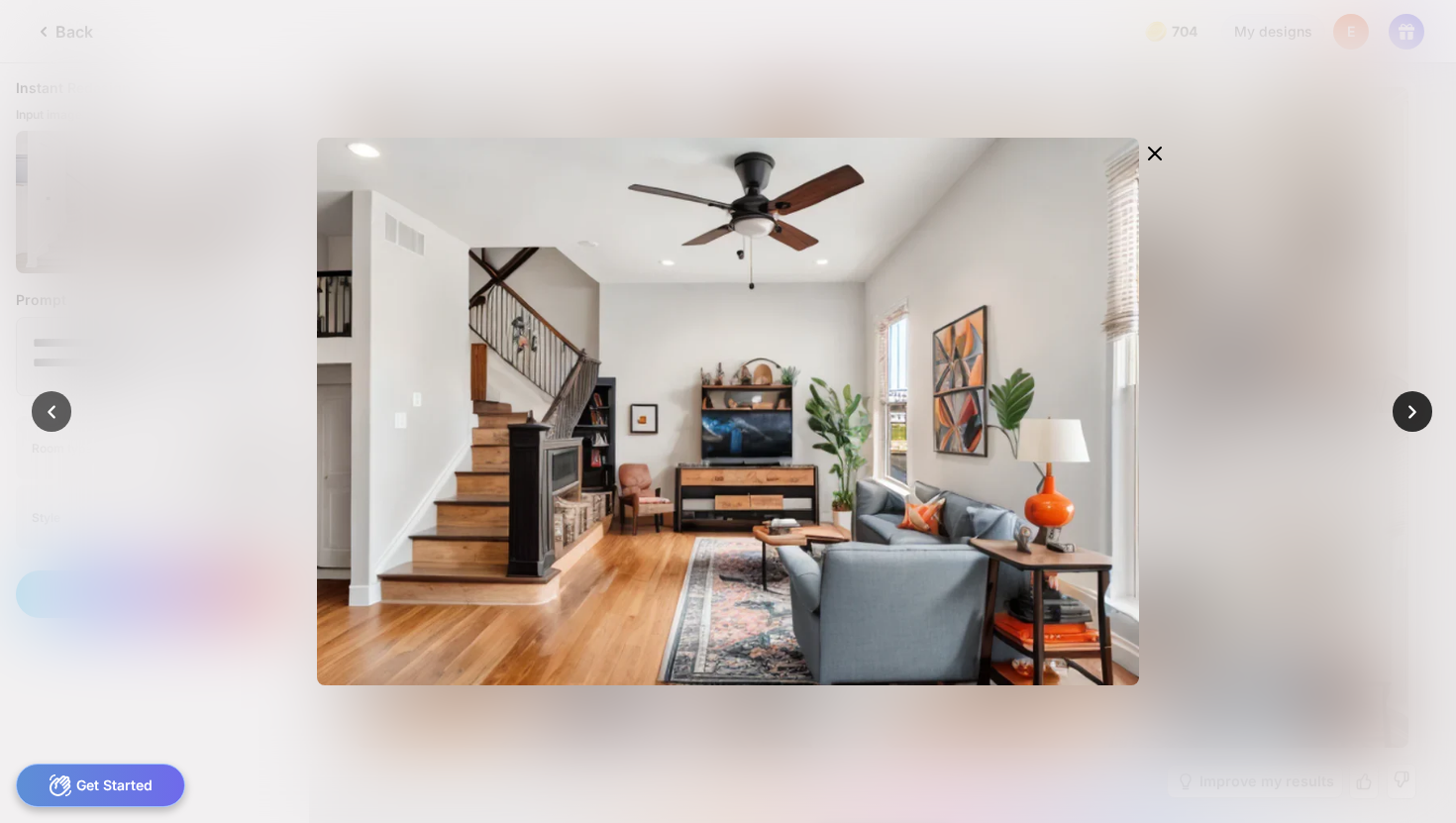 click 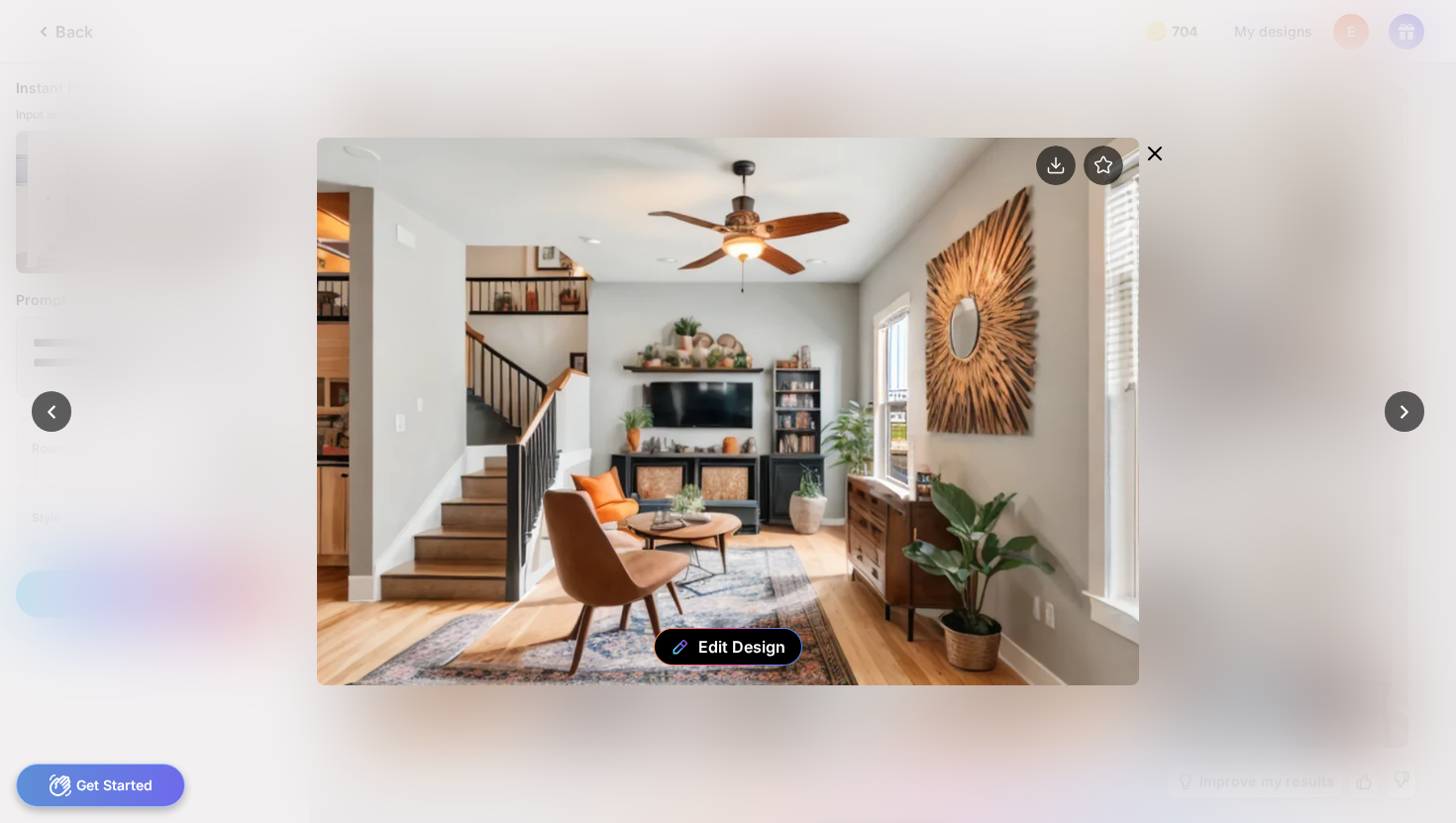 click 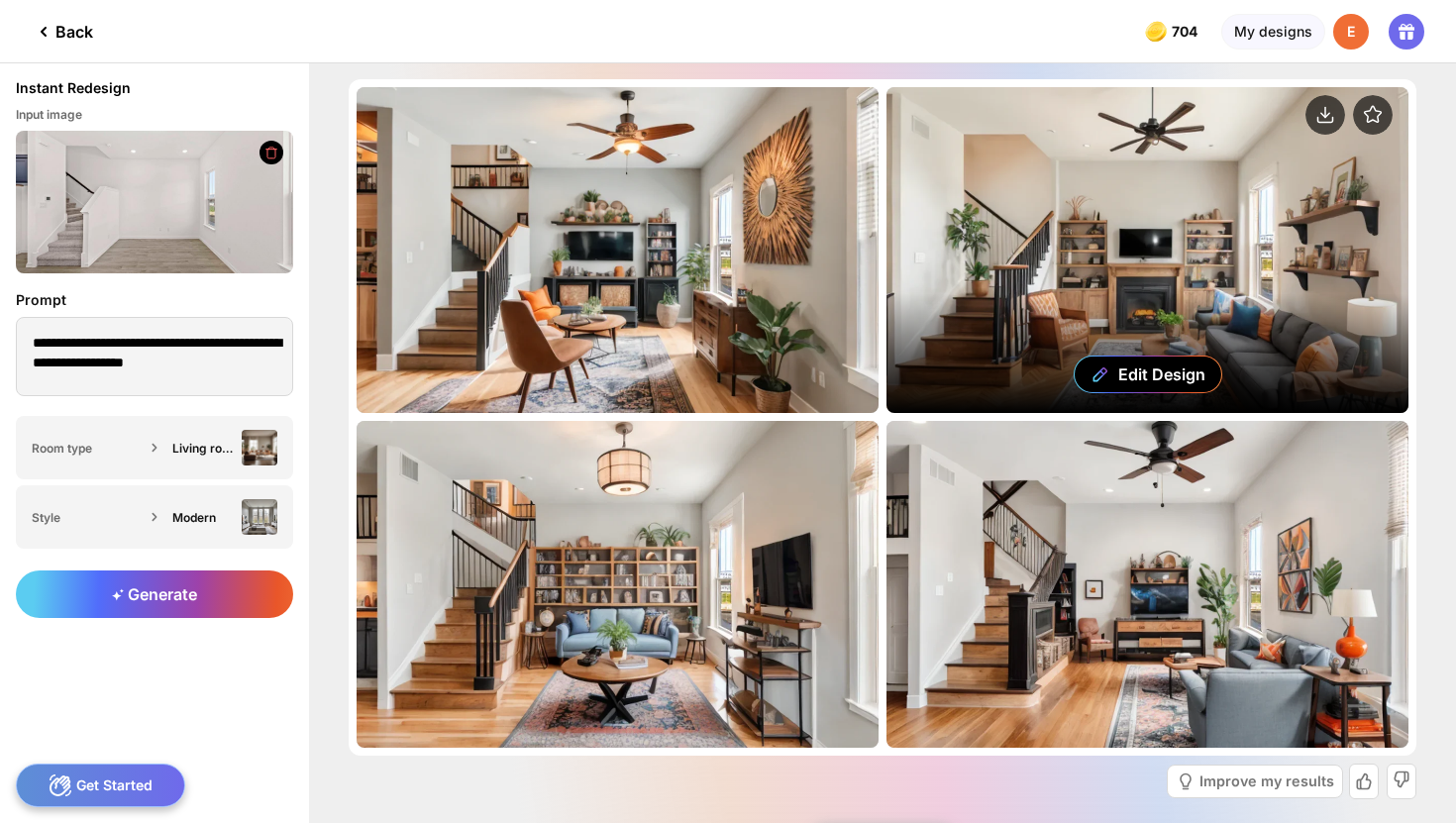 click on "Edit Design" at bounding box center [1147, 250] 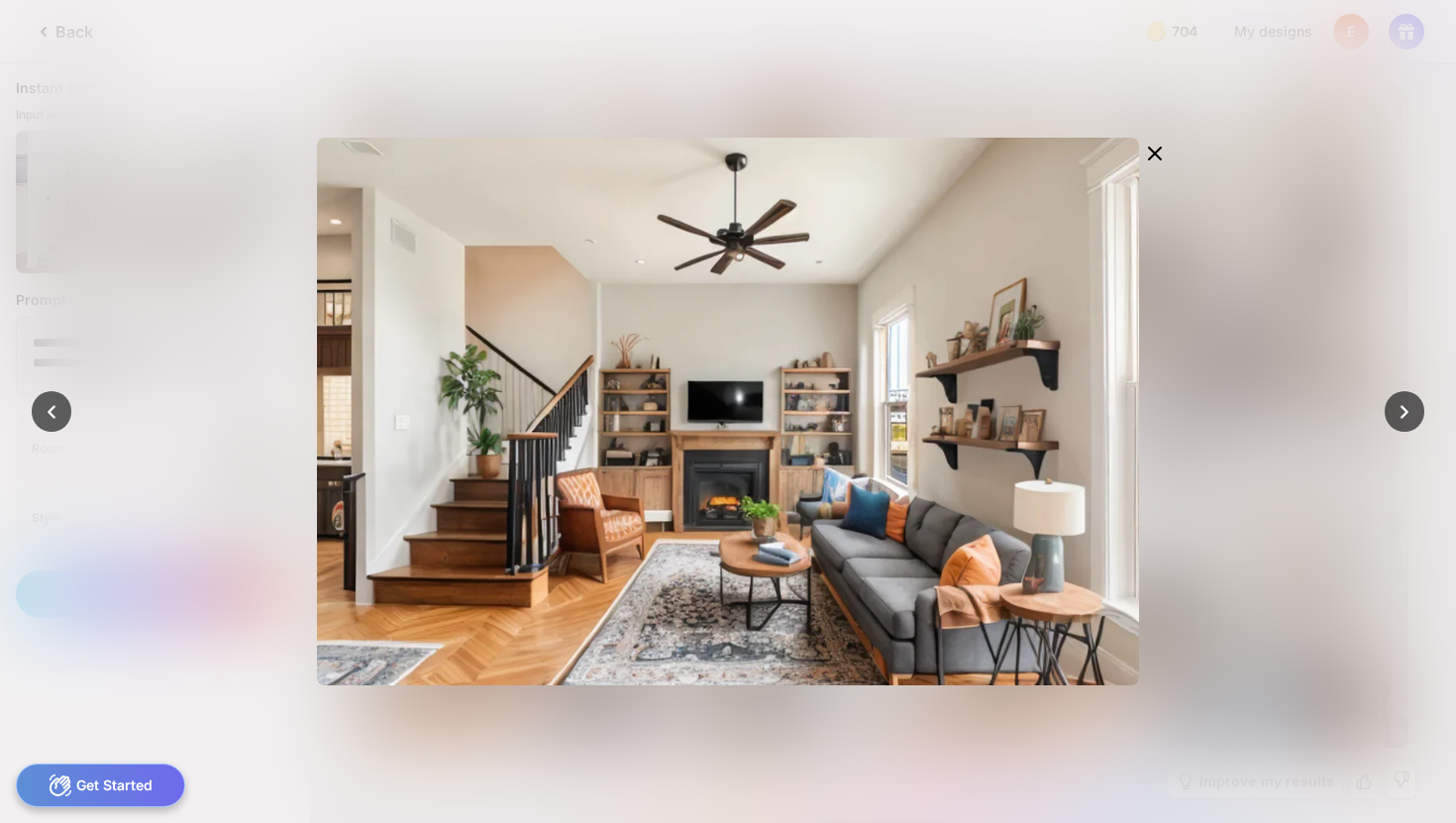 click at bounding box center (728, 411) 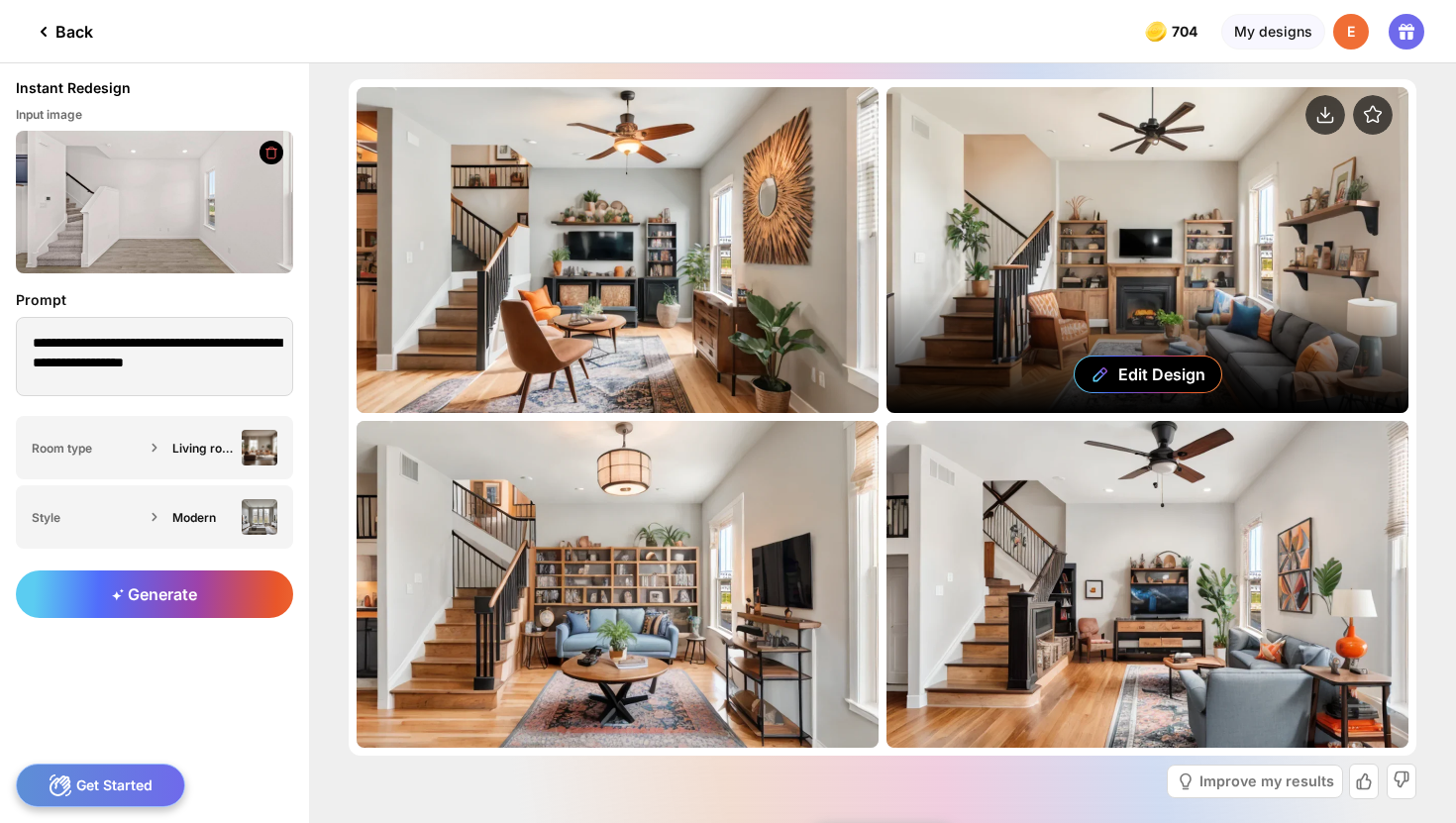 click on "Edit Design" at bounding box center [1147, 250] 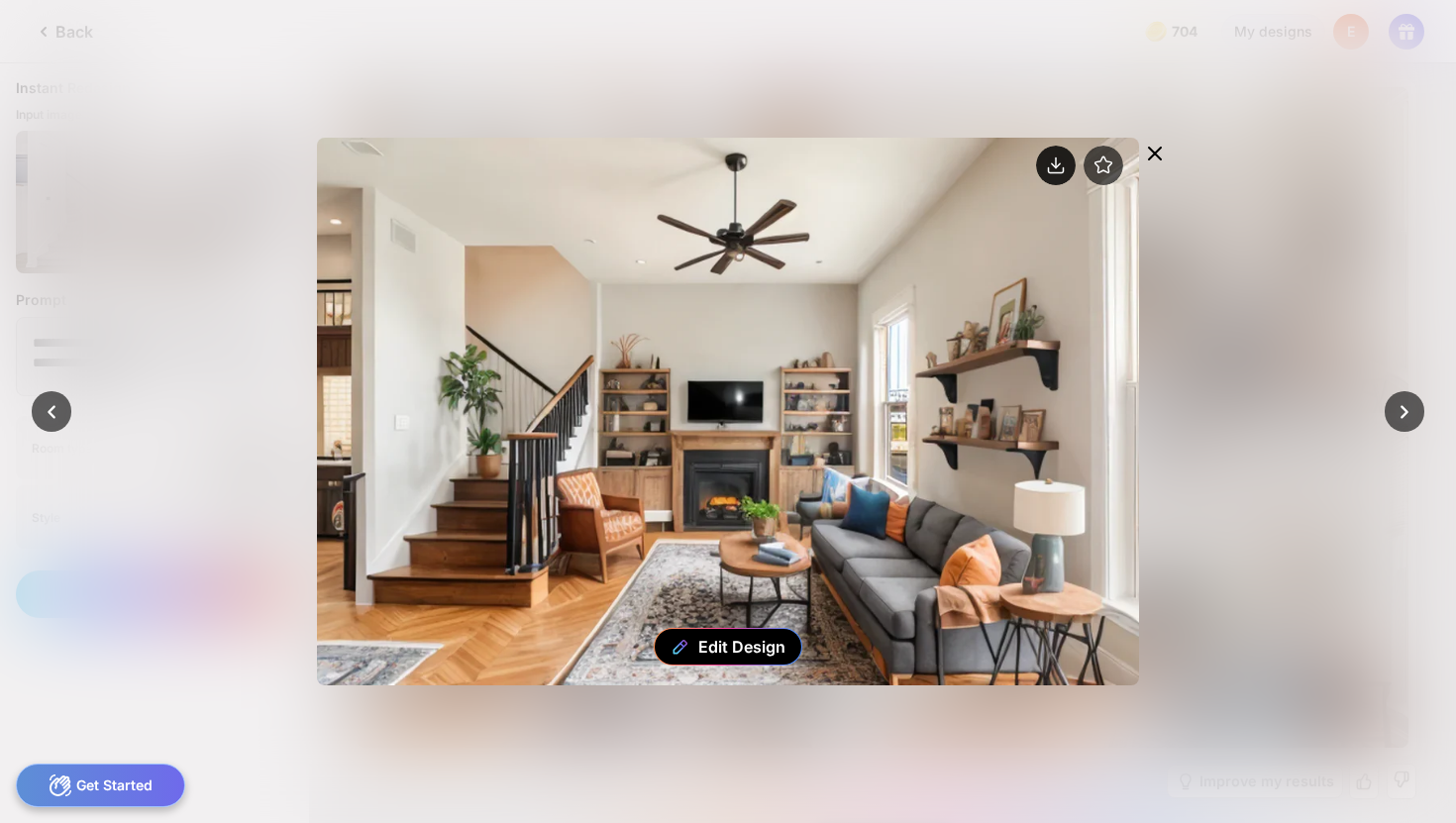 click 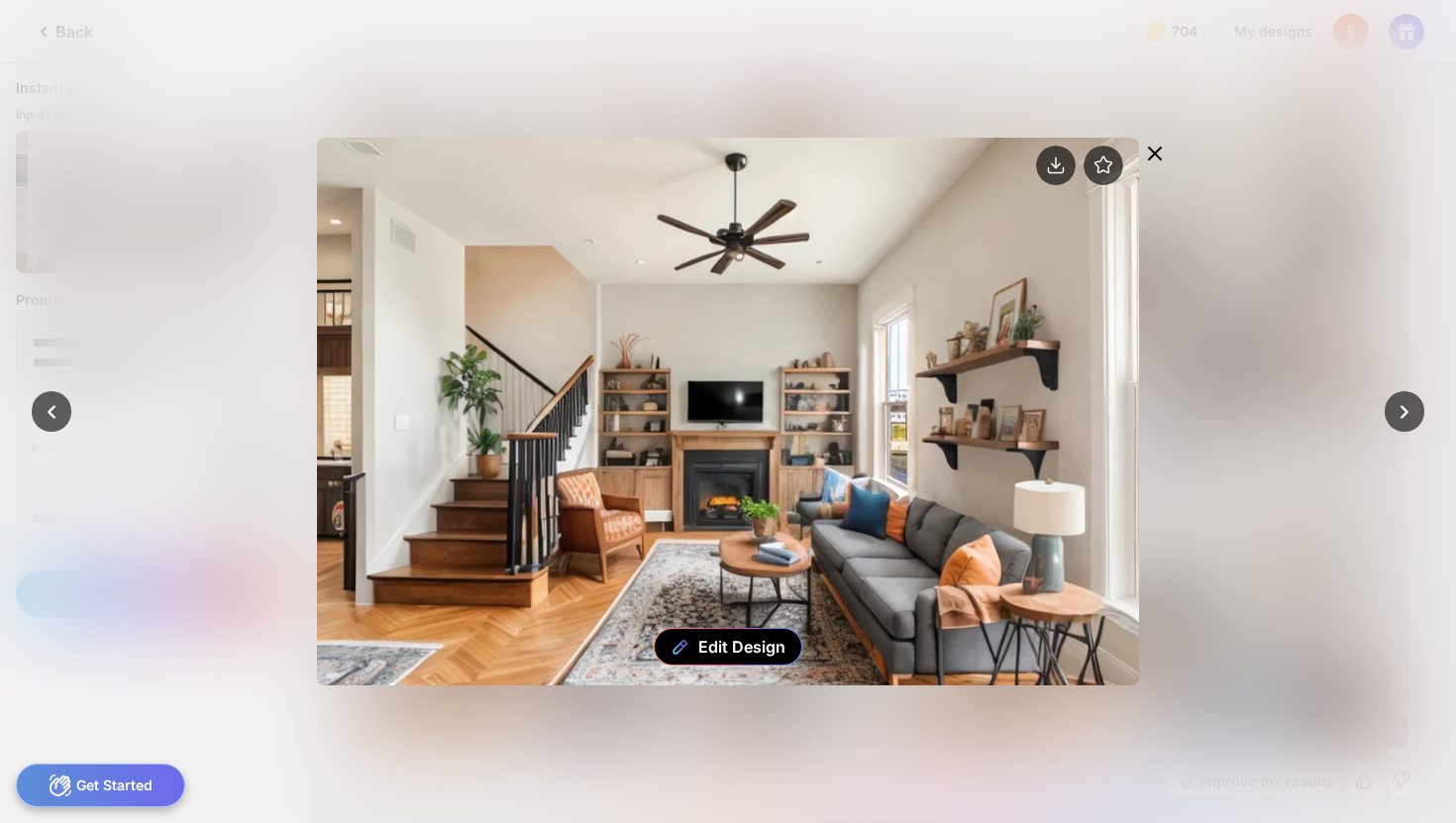 click 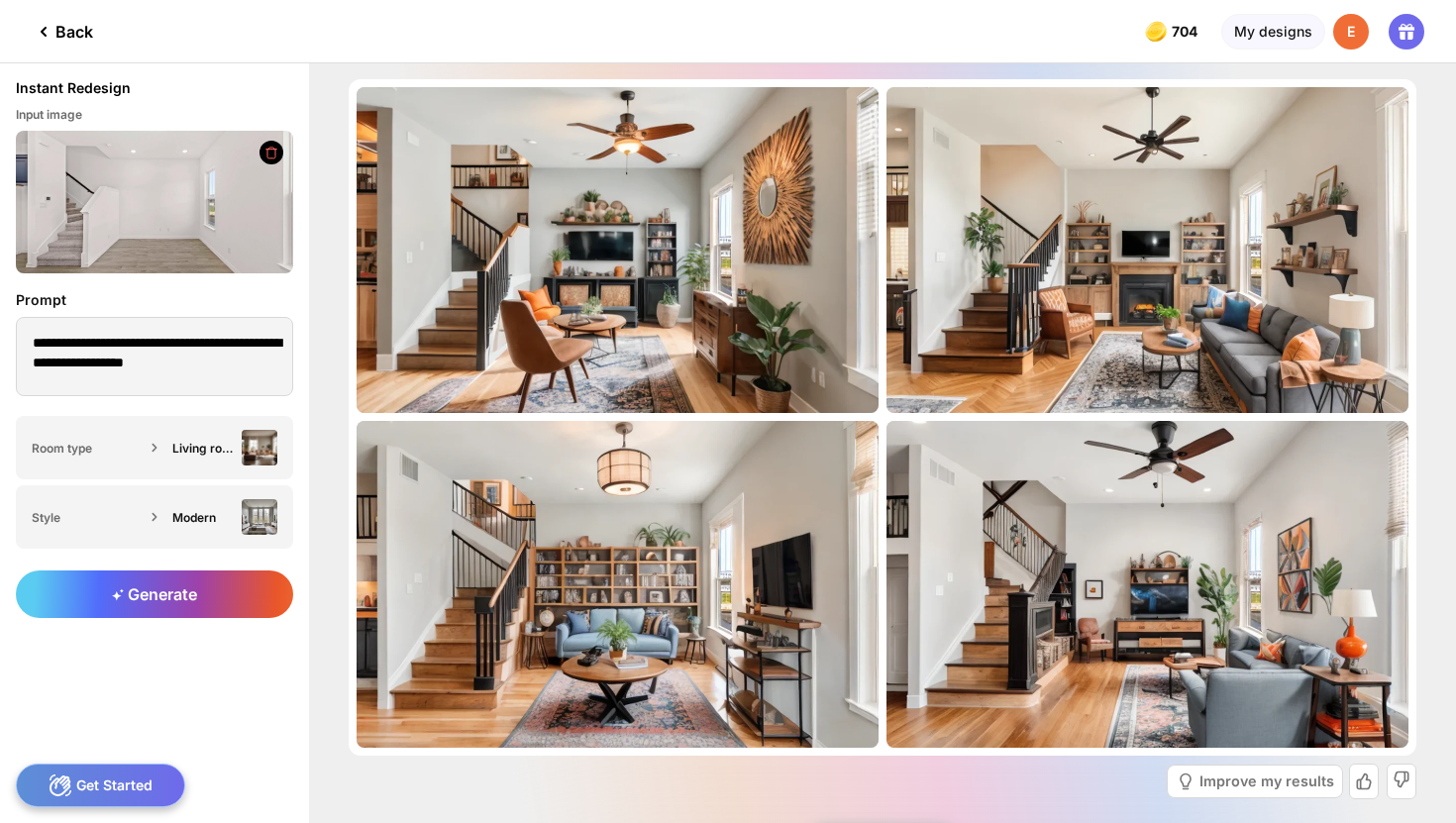 click on "Back" 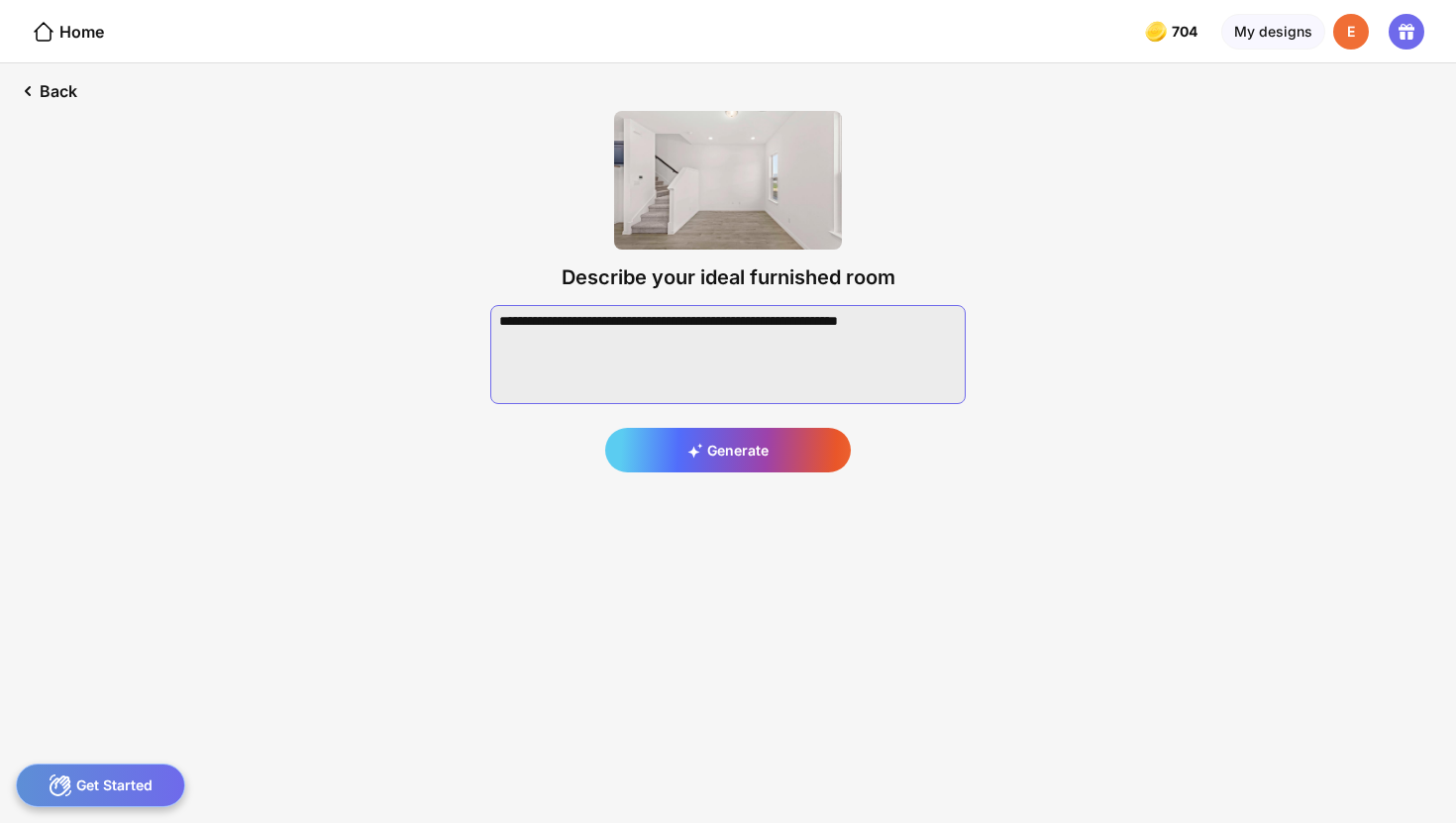 click at bounding box center [728, 355] 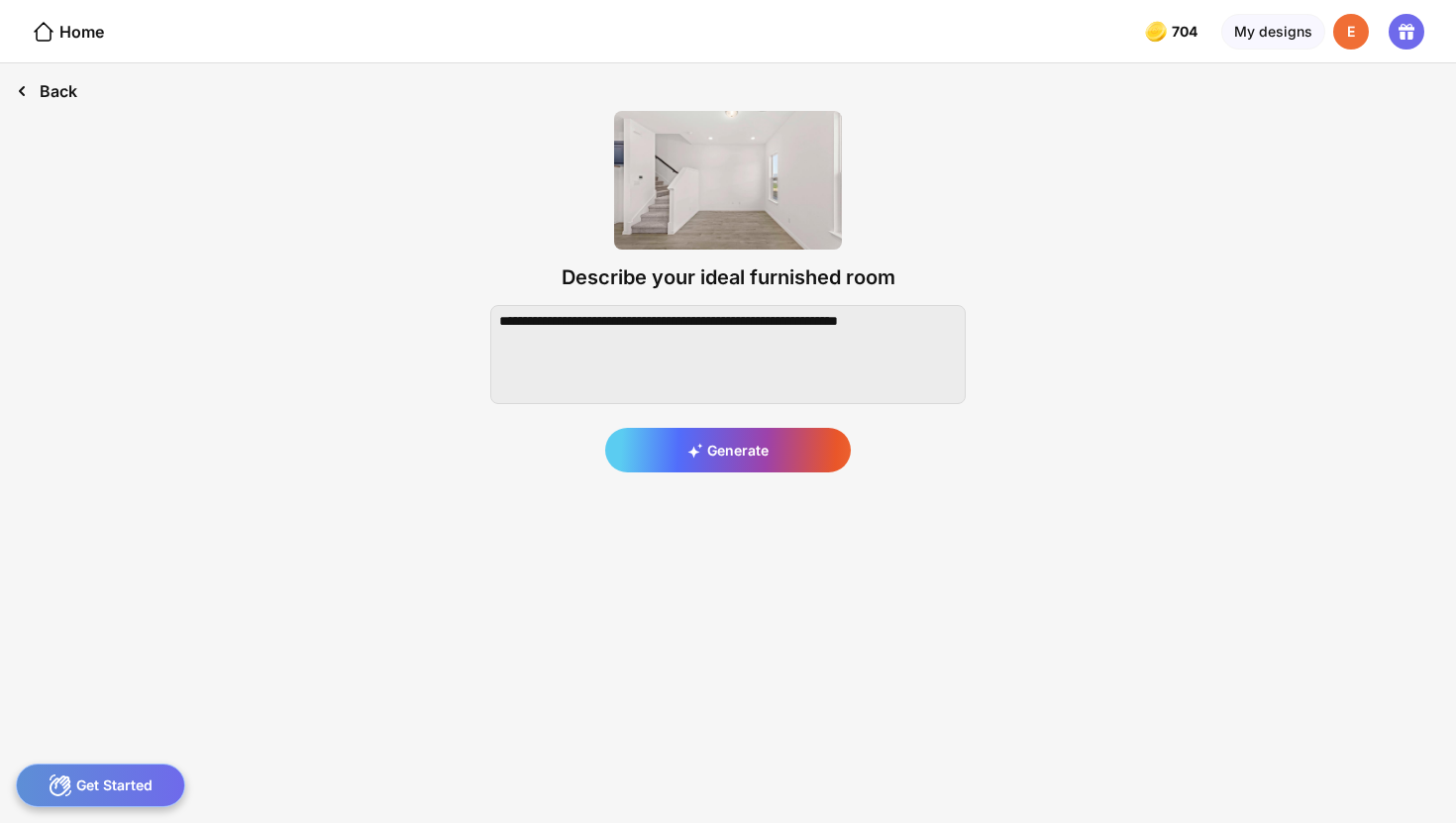 click on "Back" at bounding box center (47, 91) 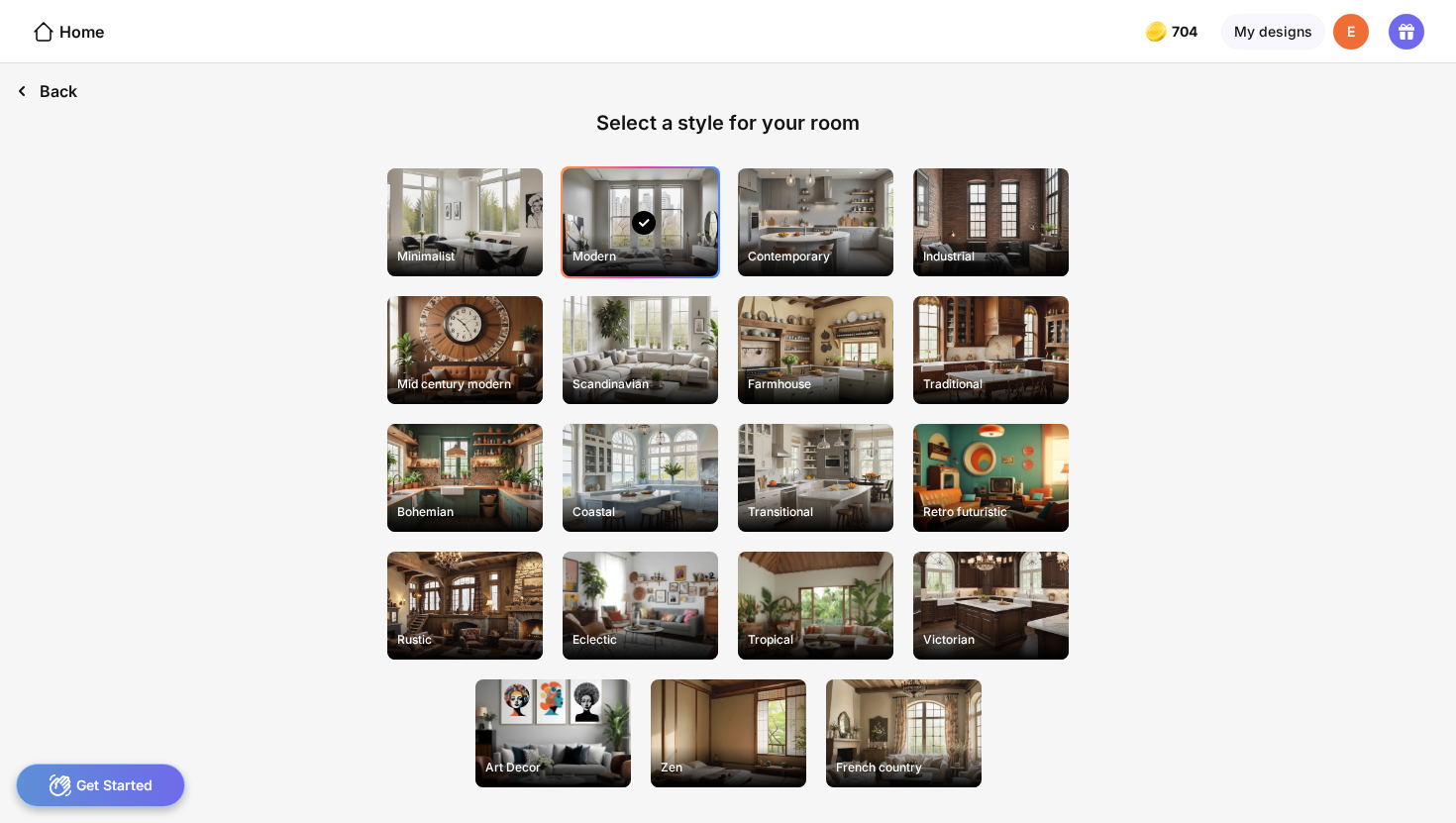 click on "Back" at bounding box center [47, 91] 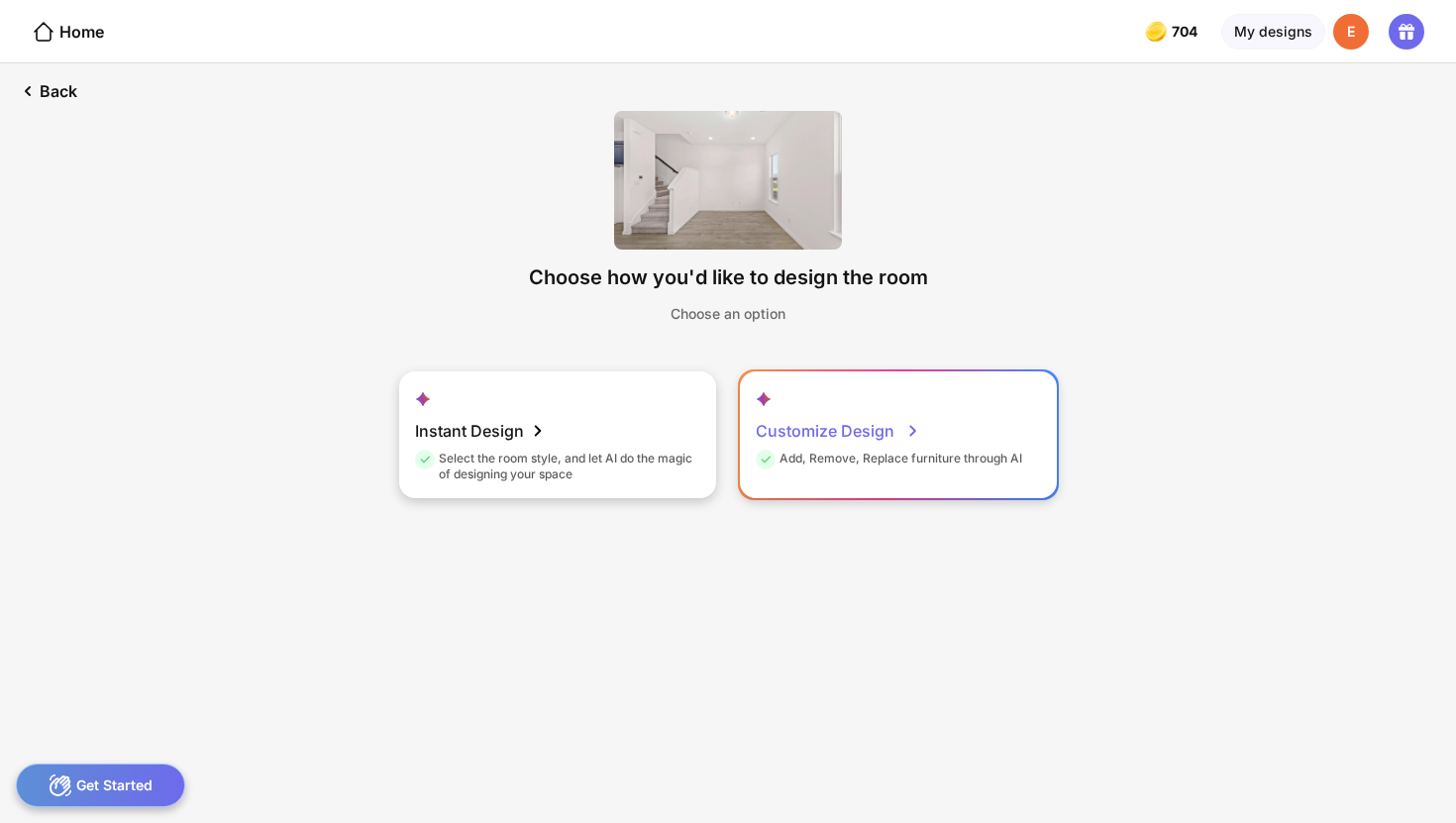 click on "Customize Design   Add, Remove, Replace furniture through AI" at bounding box center [898, 435] 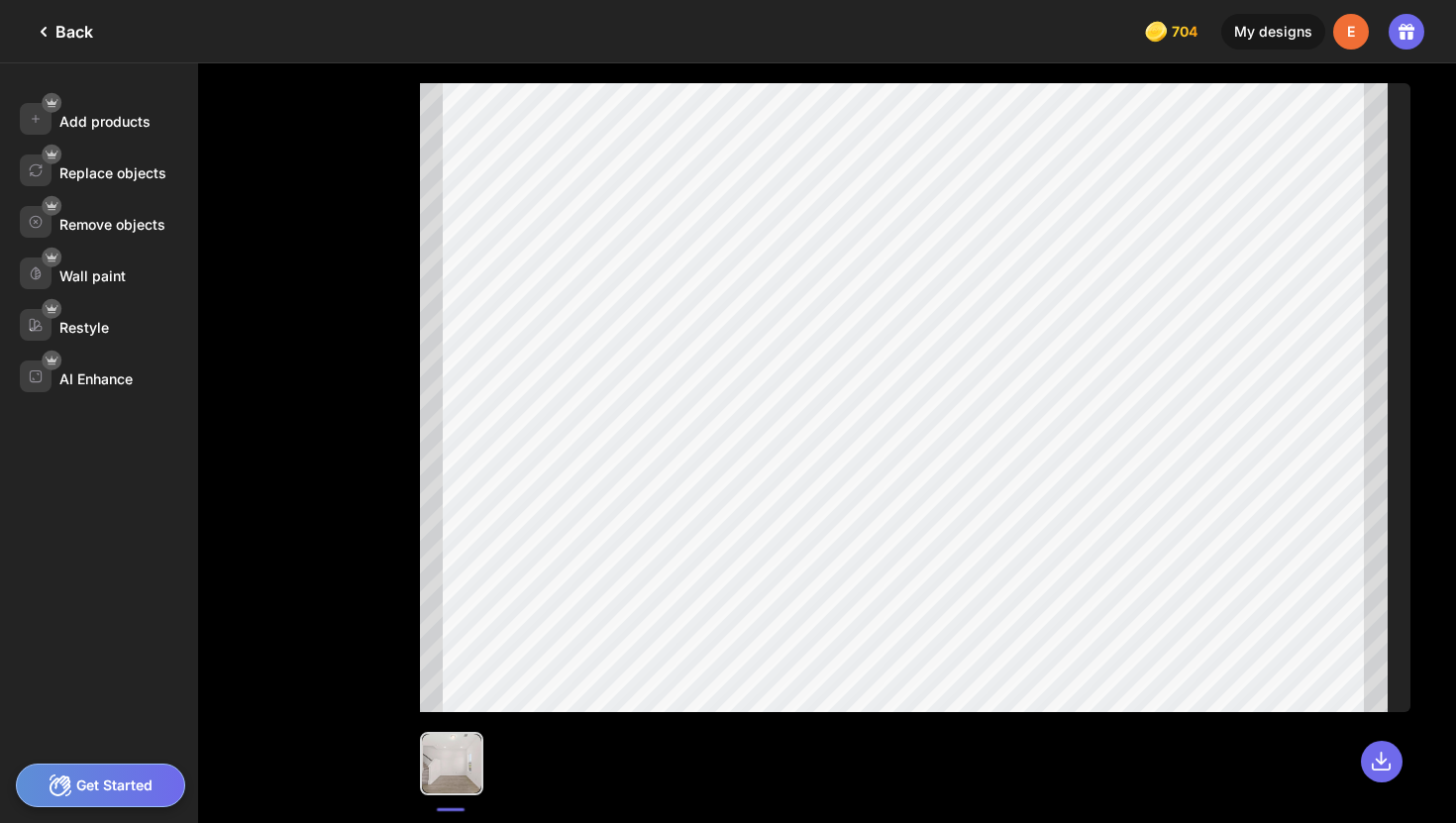 click on "Back" 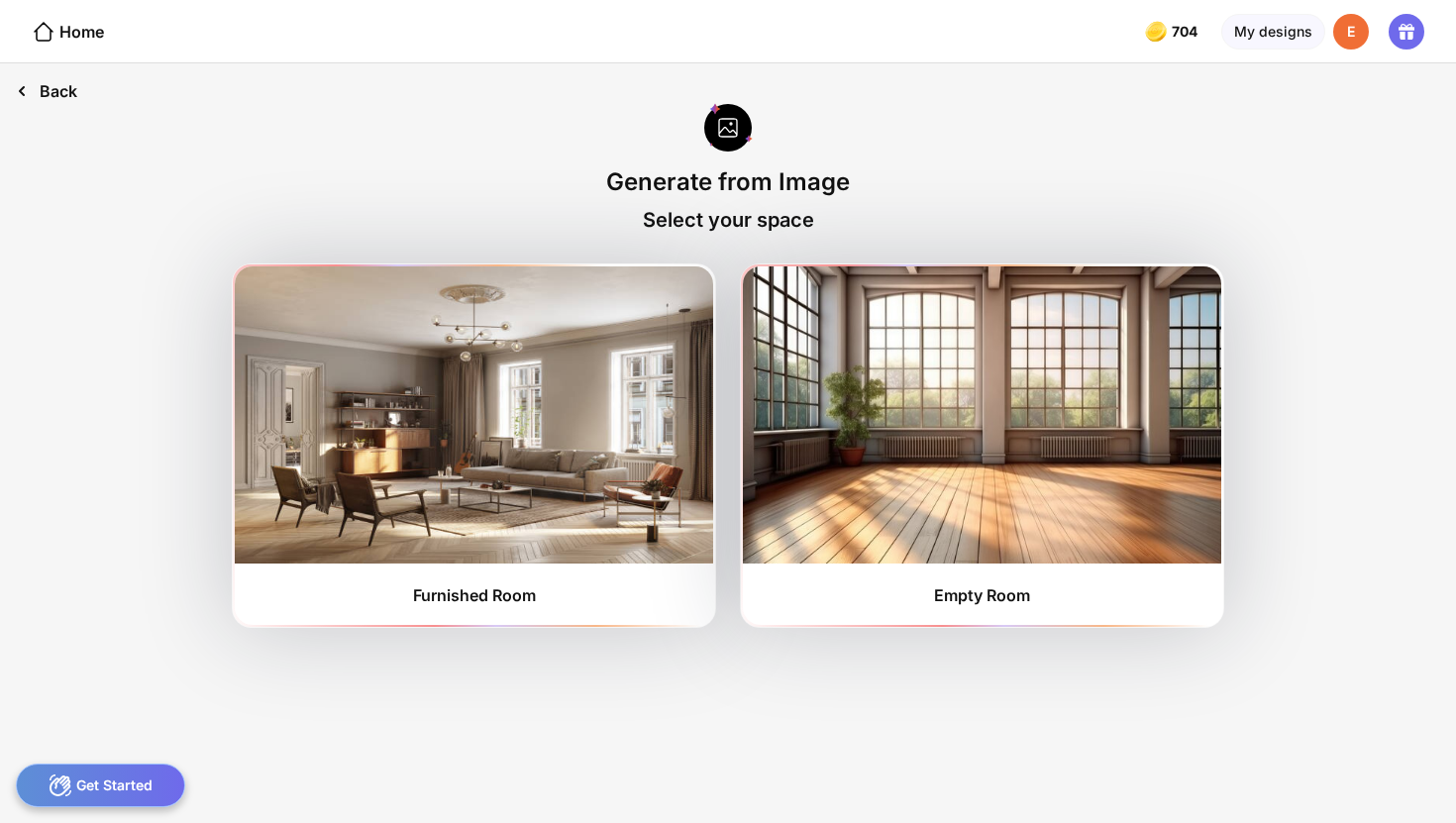 click on "Back" at bounding box center [47, 91] 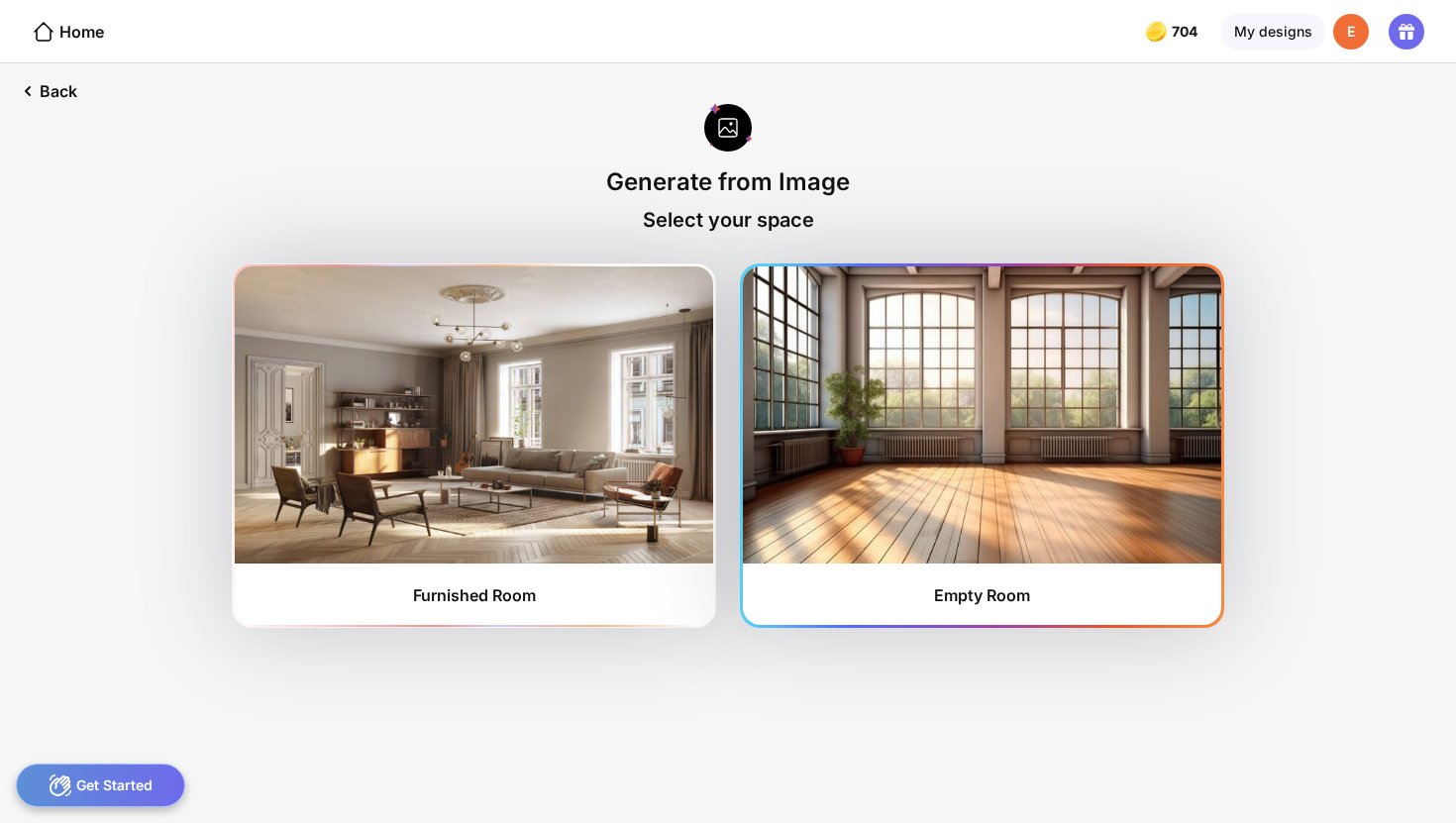 click at bounding box center (982, 415) 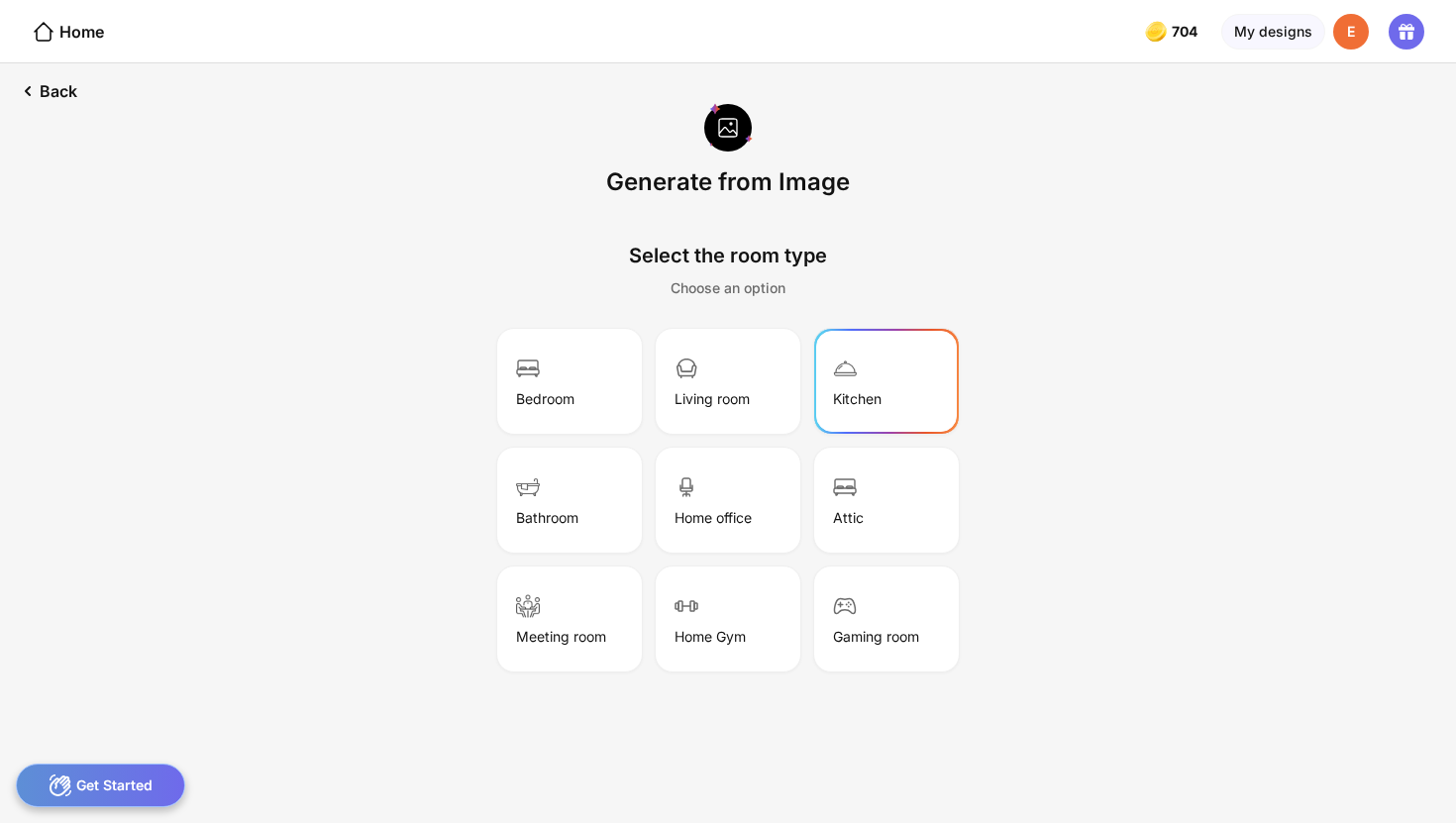 click on "Kitchen" at bounding box center (886, 381) 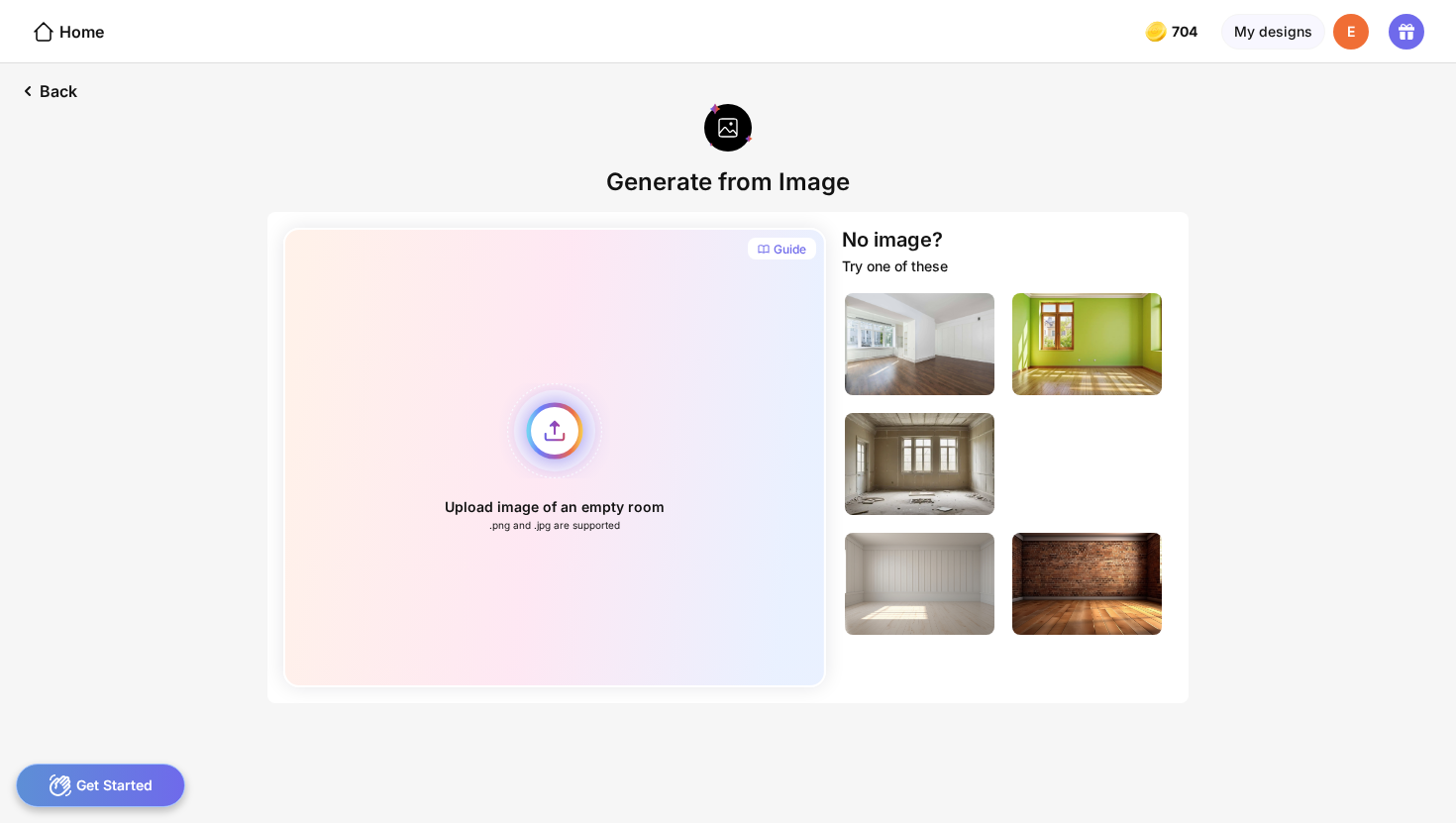 click on "Upload image of an empty room .png and .jpg are supported" at bounding box center [555, 458] 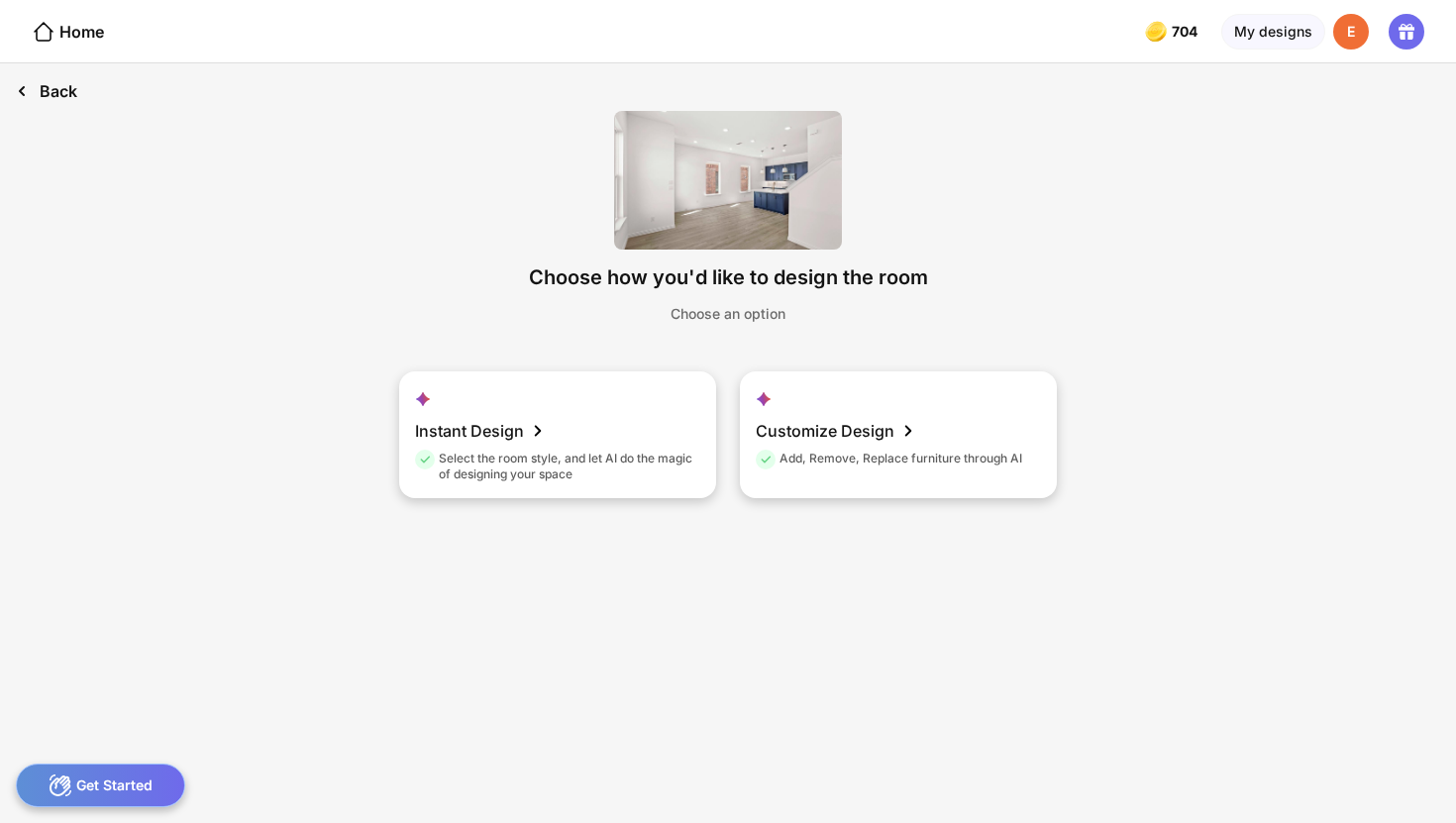click on "Back" at bounding box center (47, 91) 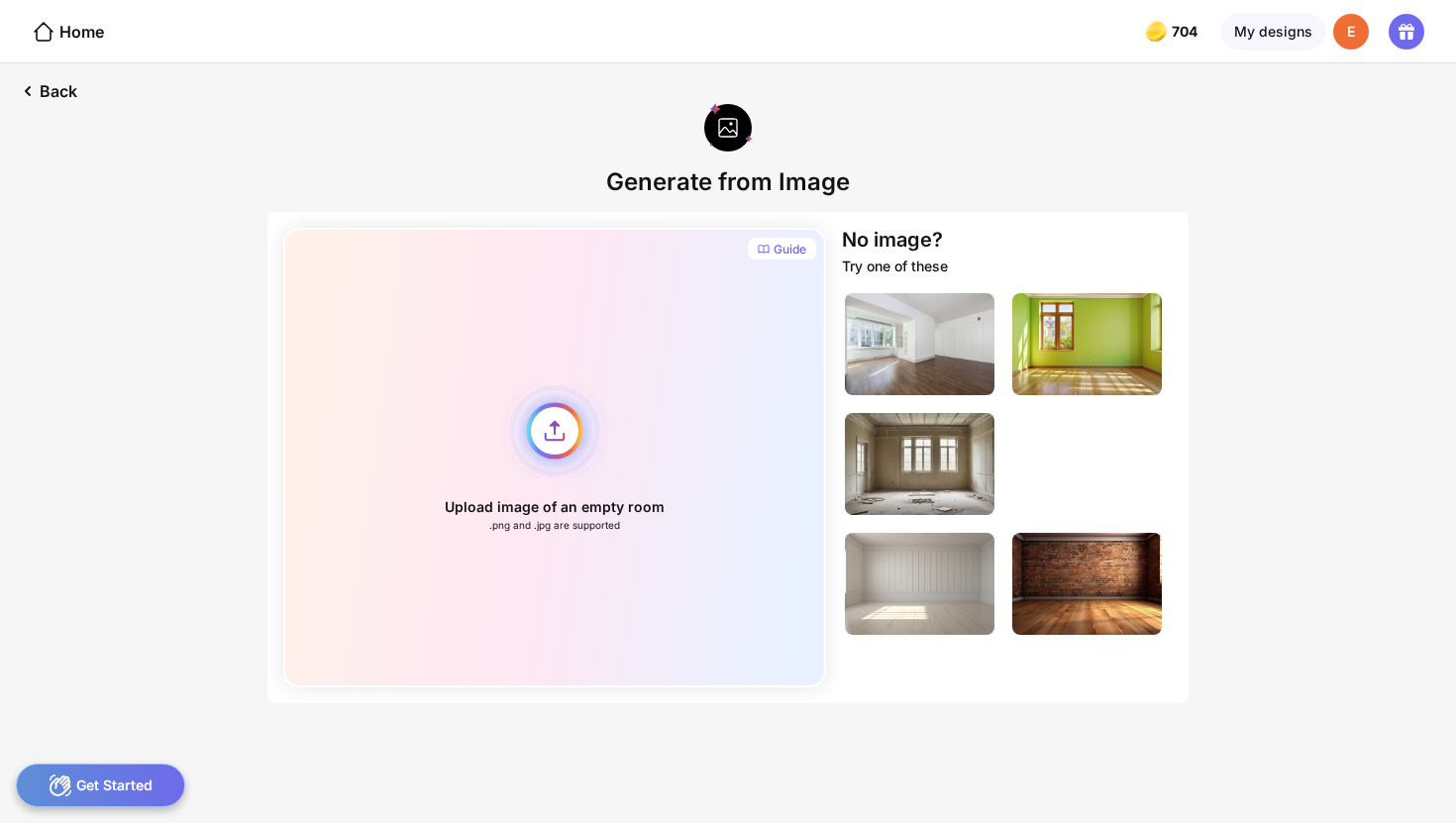 click on "Upload image of an empty room .png and .jpg are supported" at bounding box center [555, 458] 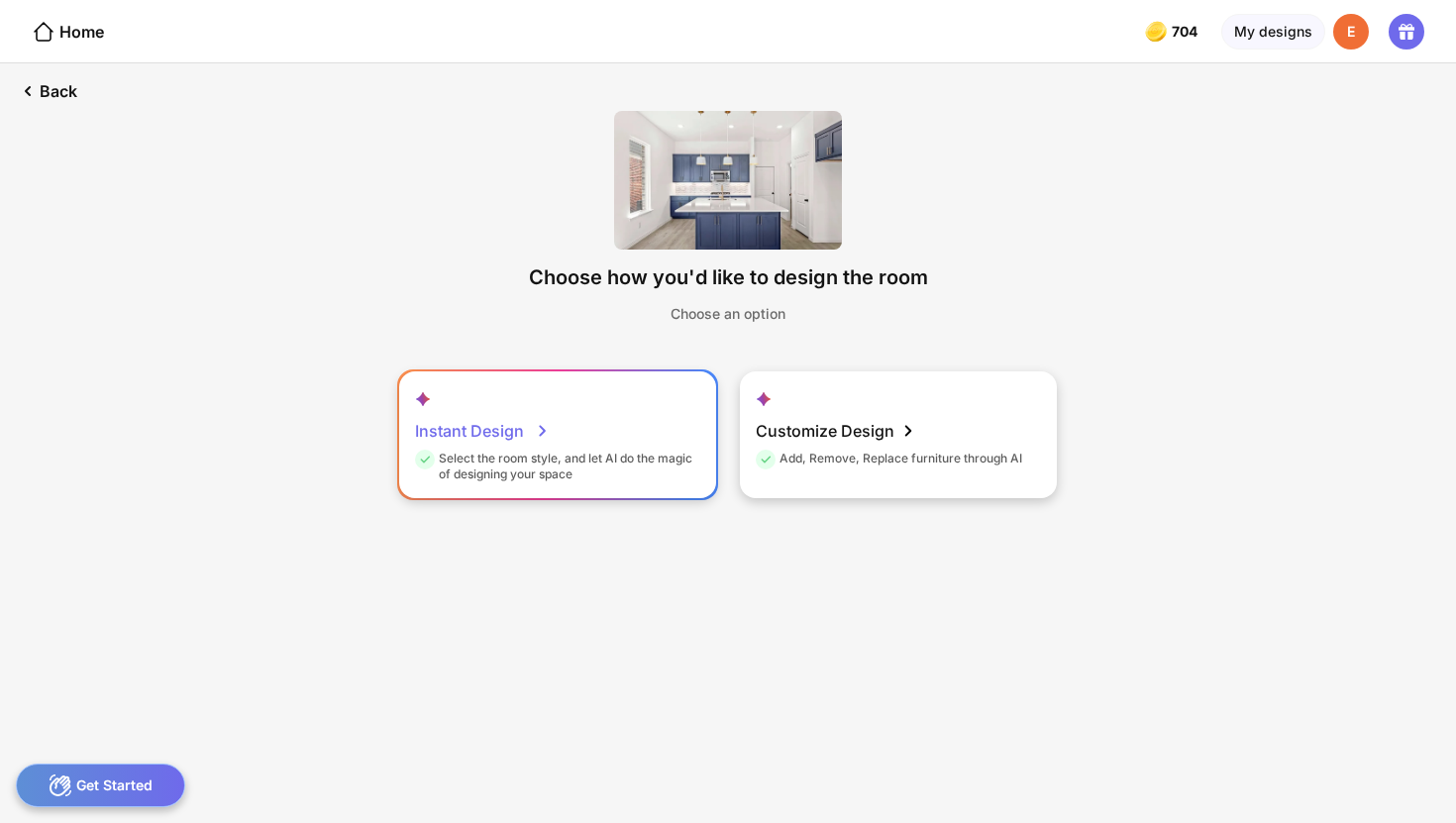 click on "Instant Design   Select the room style, and let AI do the magic of designing your space" at bounding box center (558, 435) 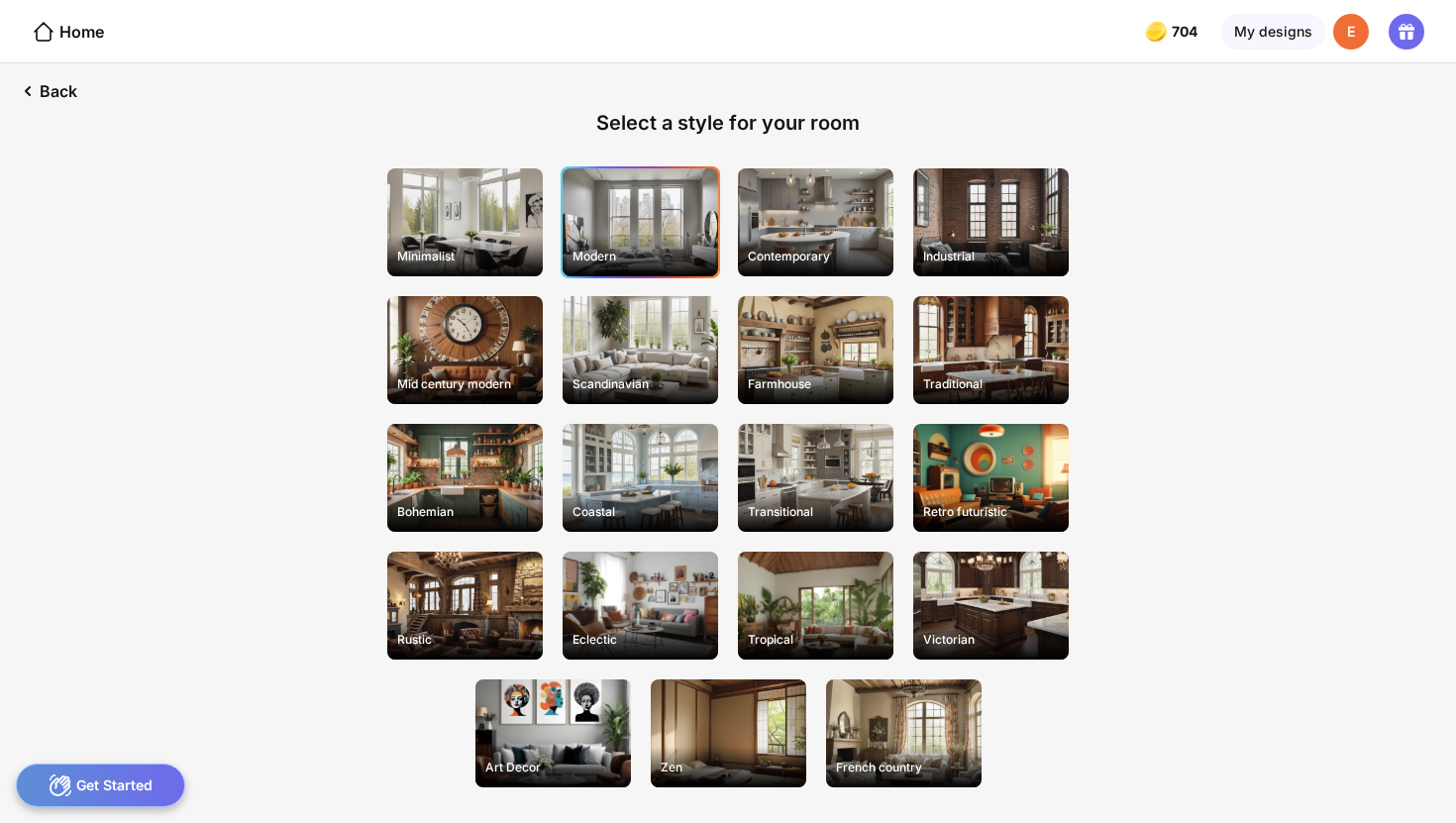click on "Modern" 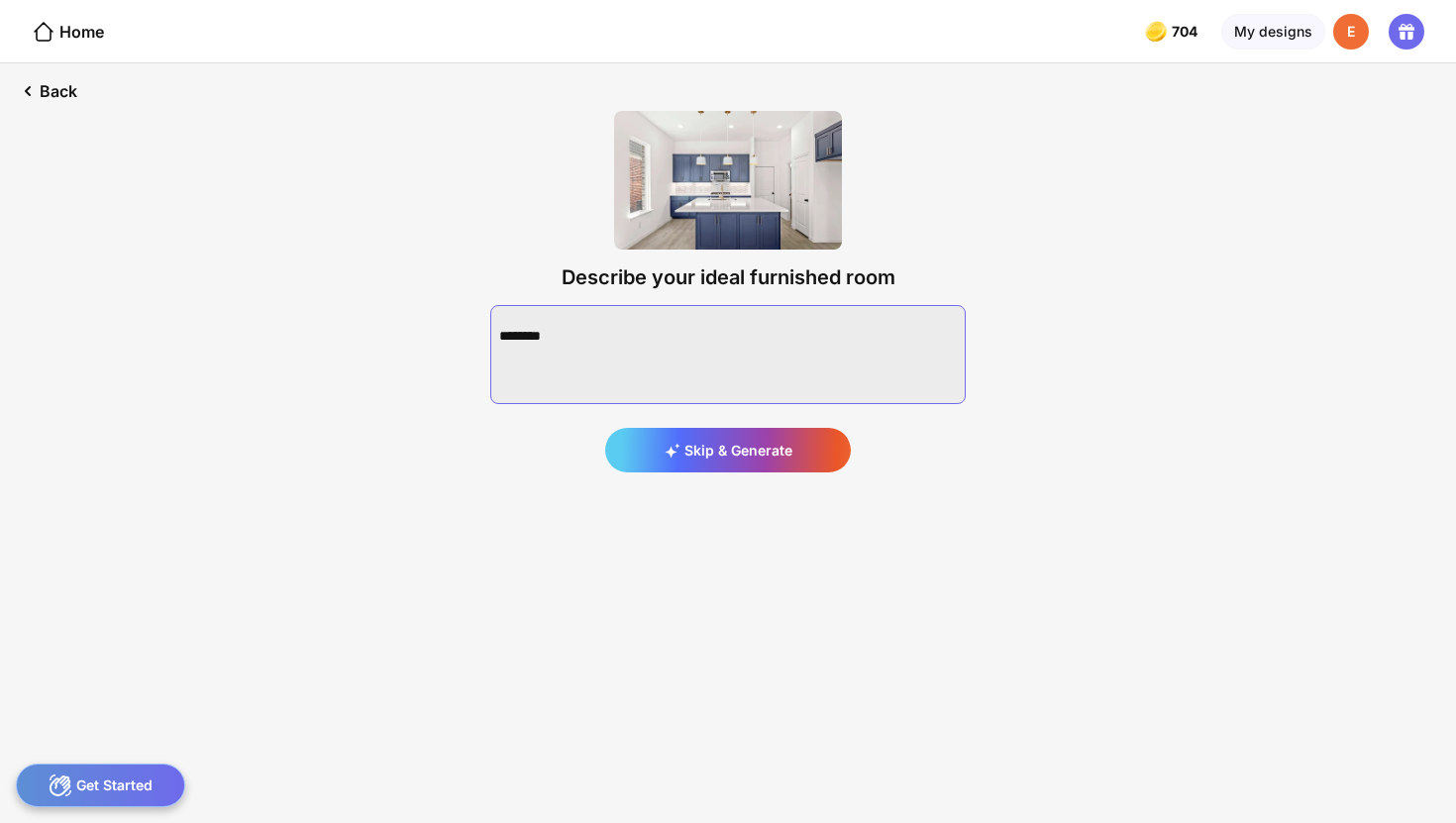 click at bounding box center (728, 355) 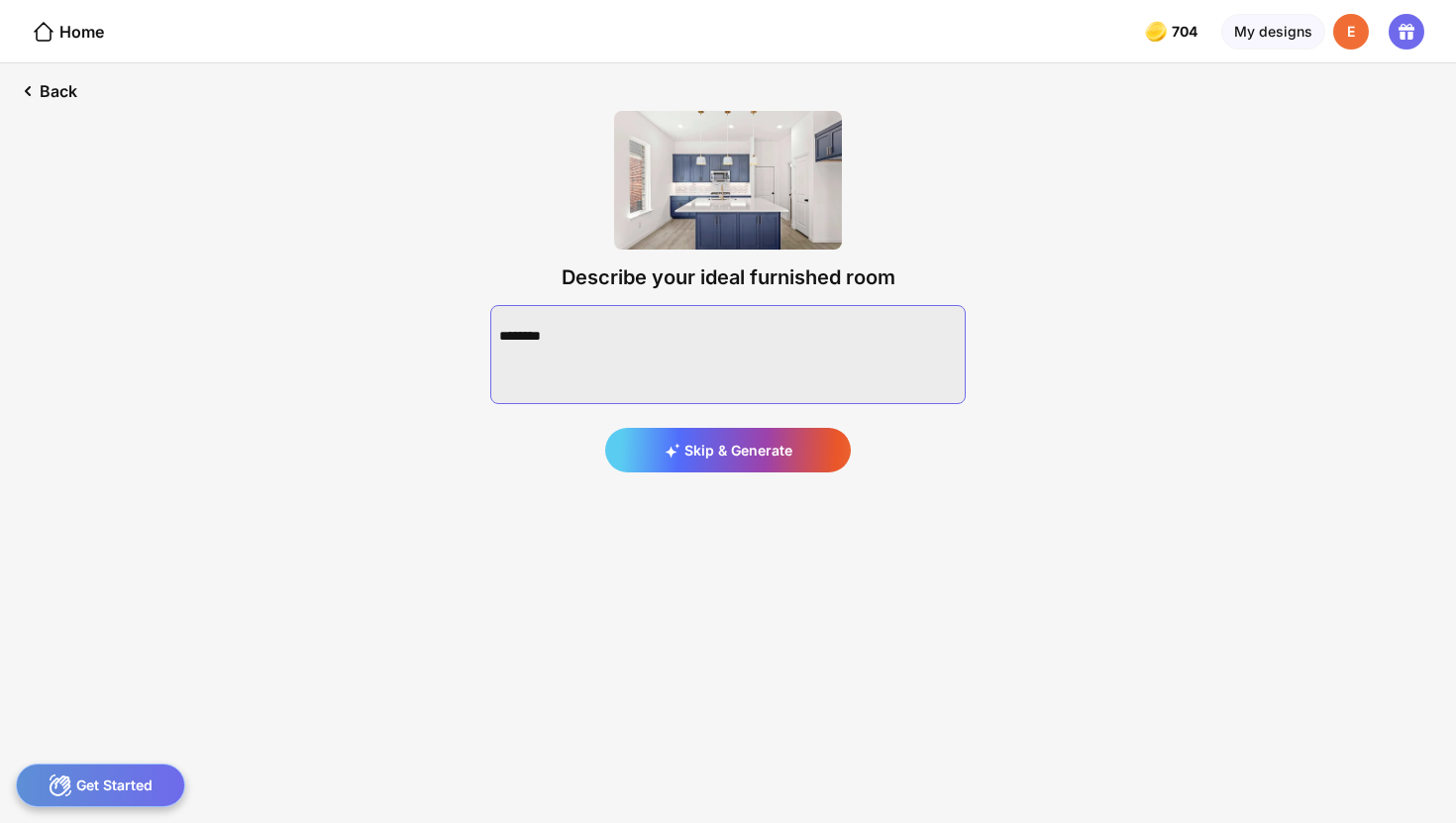 paste on "**********" 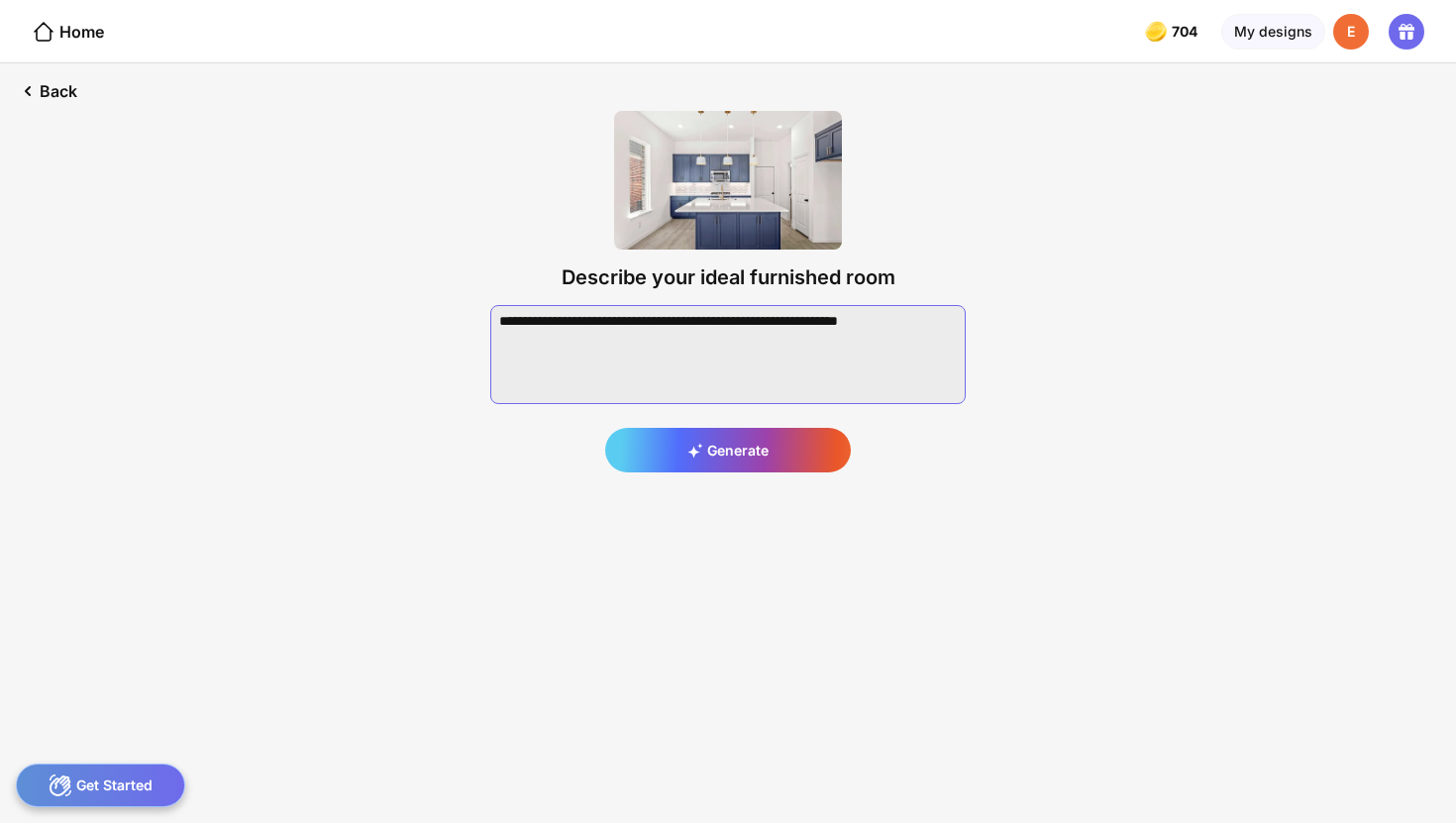 click at bounding box center [728, 355] 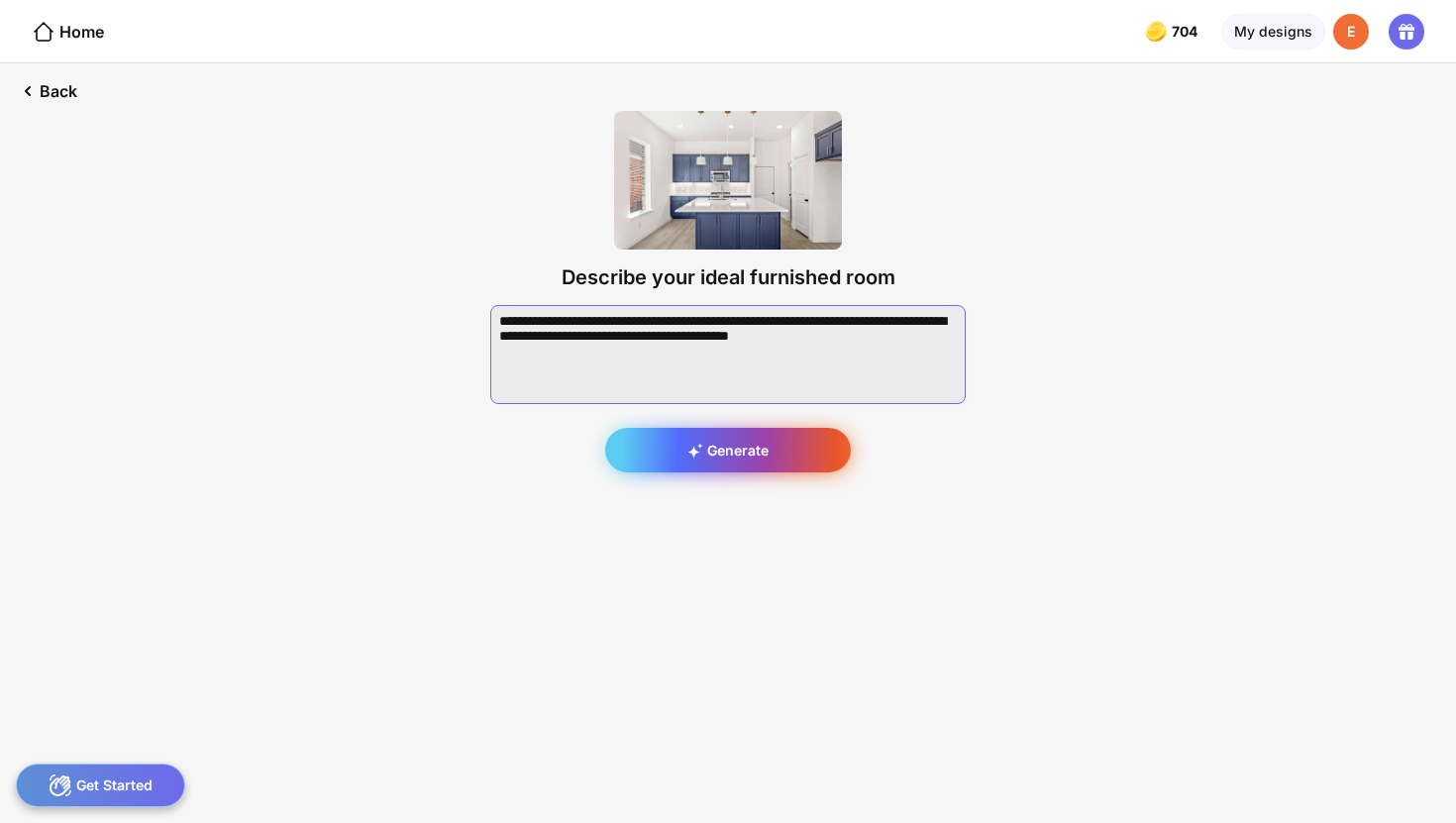 type on "**********" 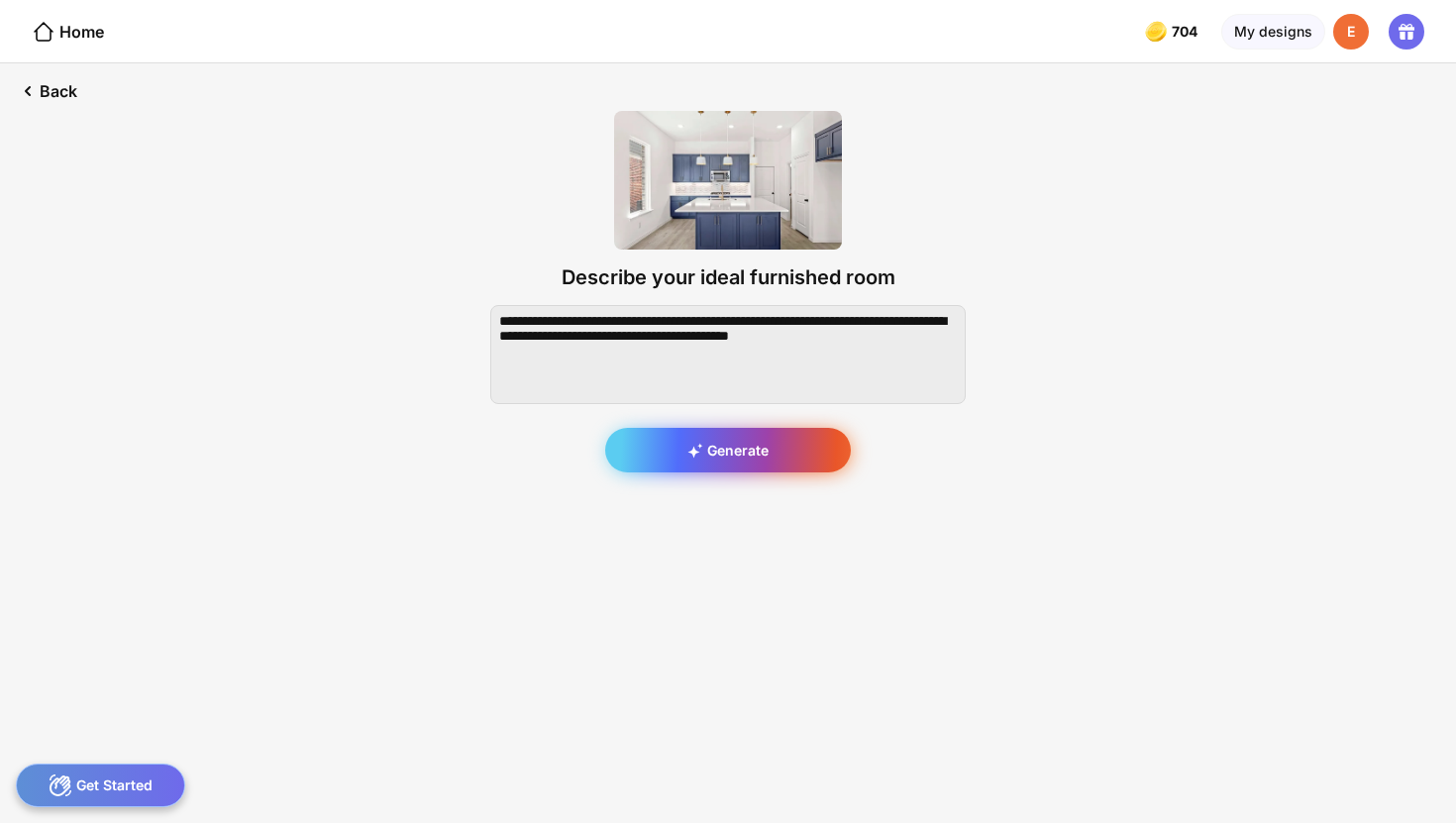 click on "Generate" at bounding box center [728, 450] 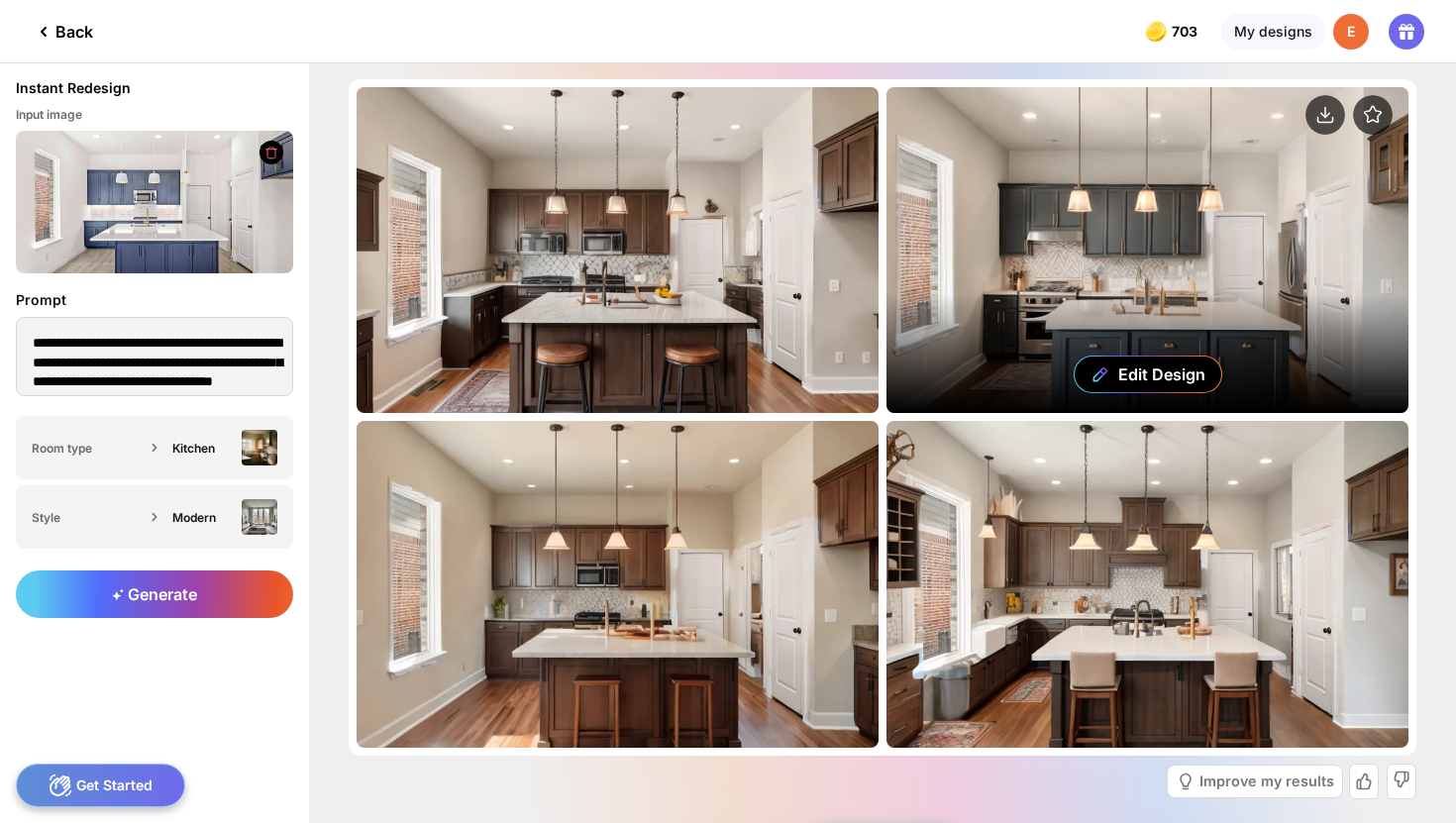 click on "Edit Design" at bounding box center (1147, 250) 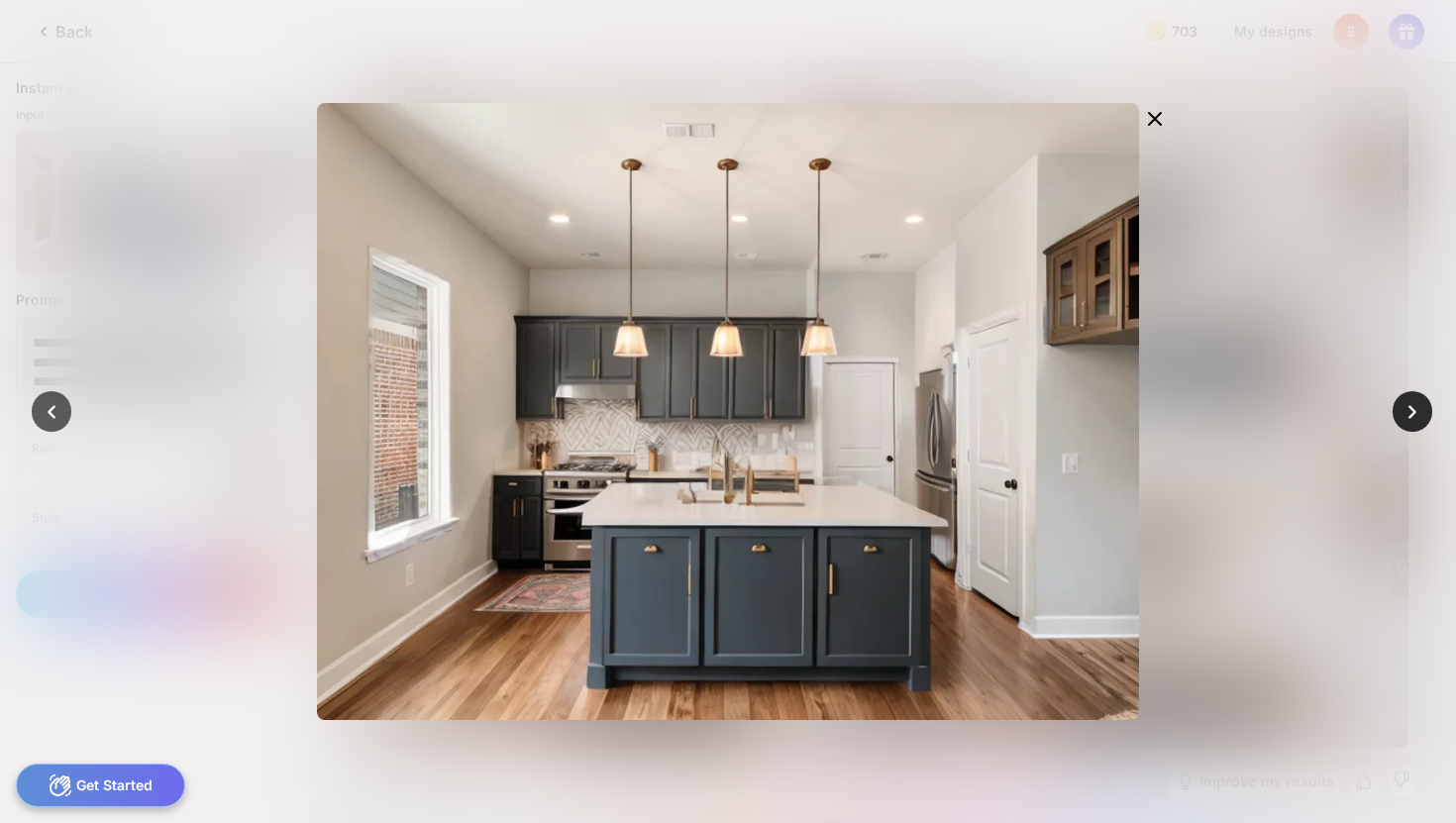 click 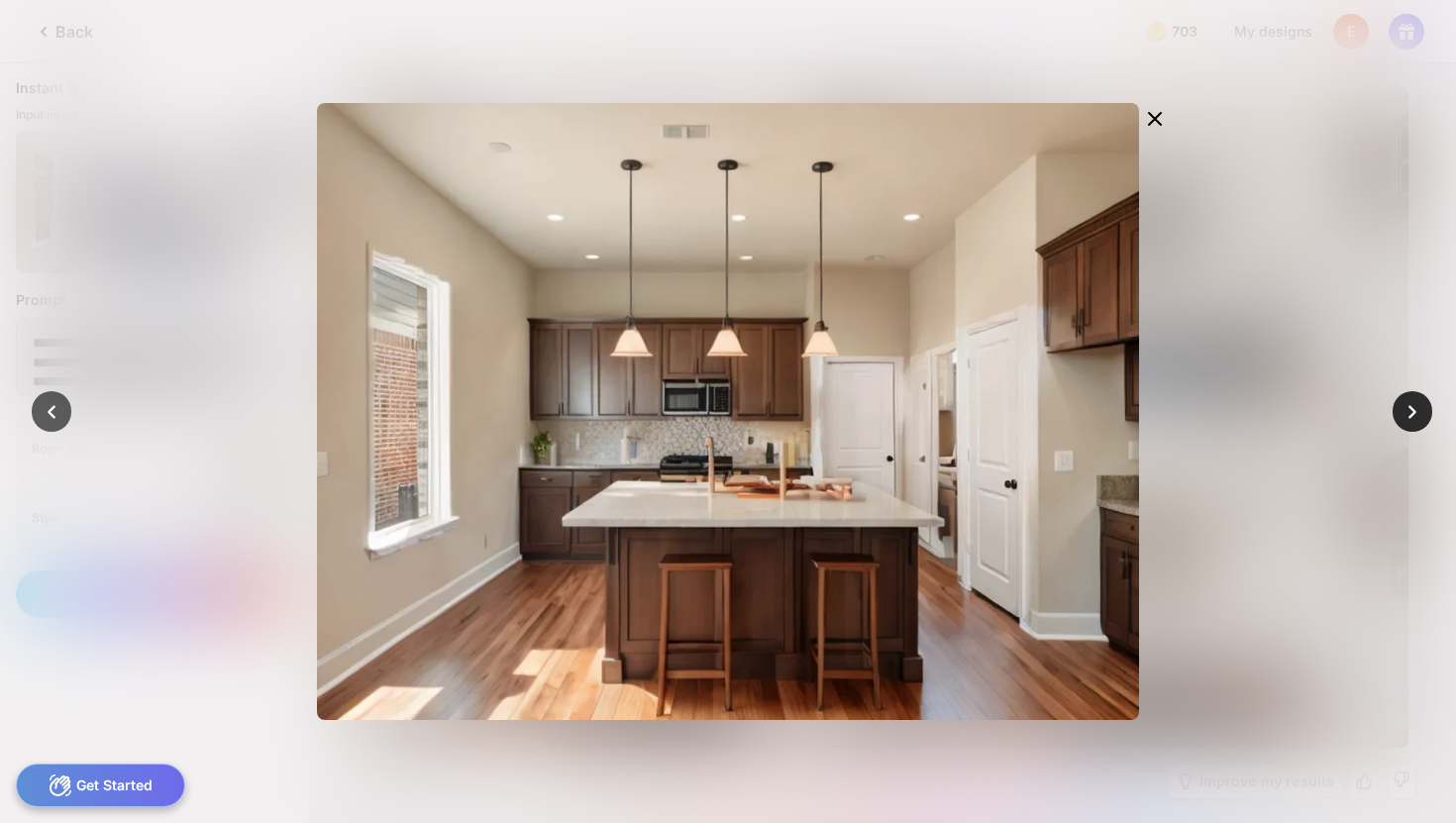 click 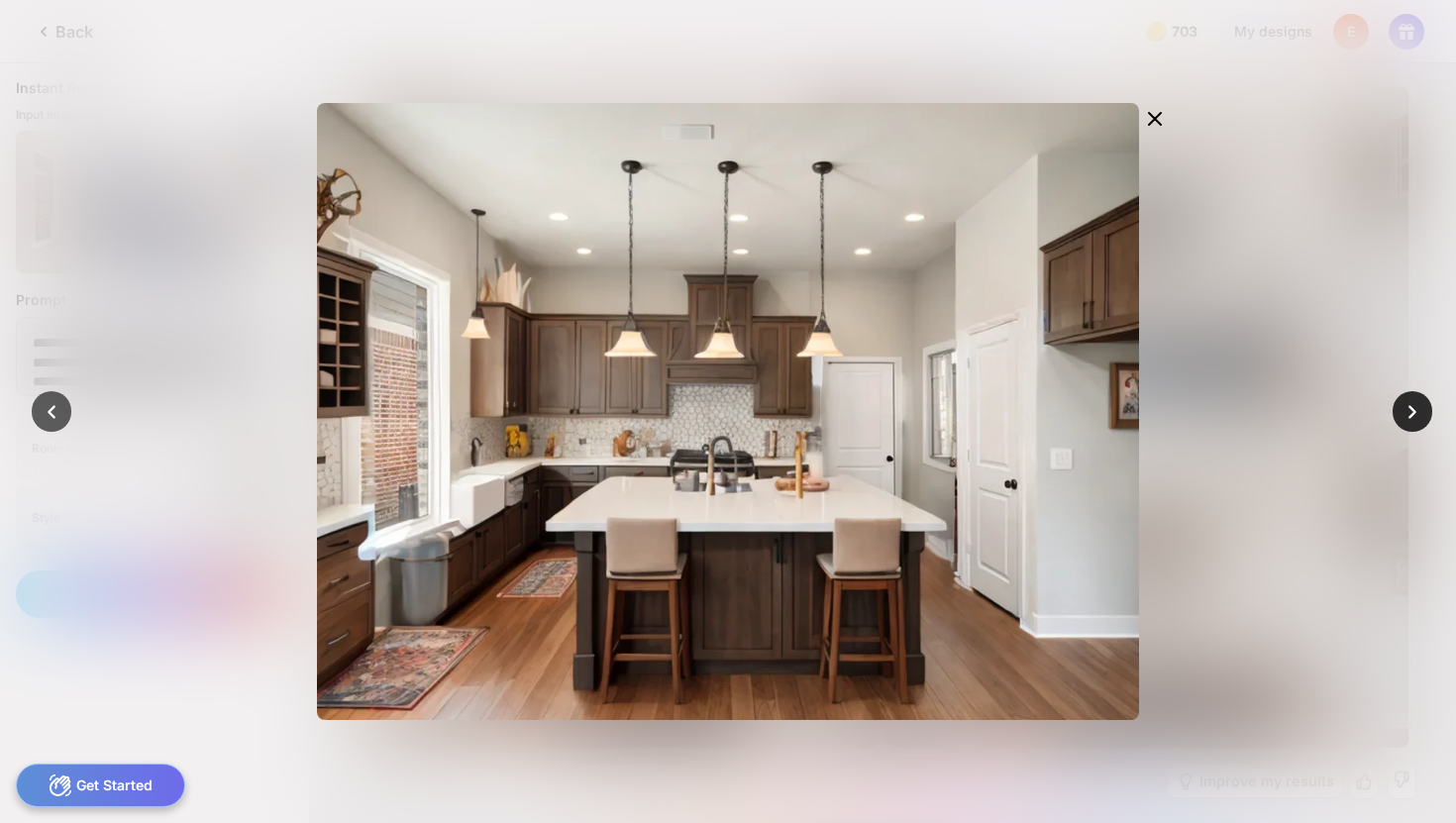 click 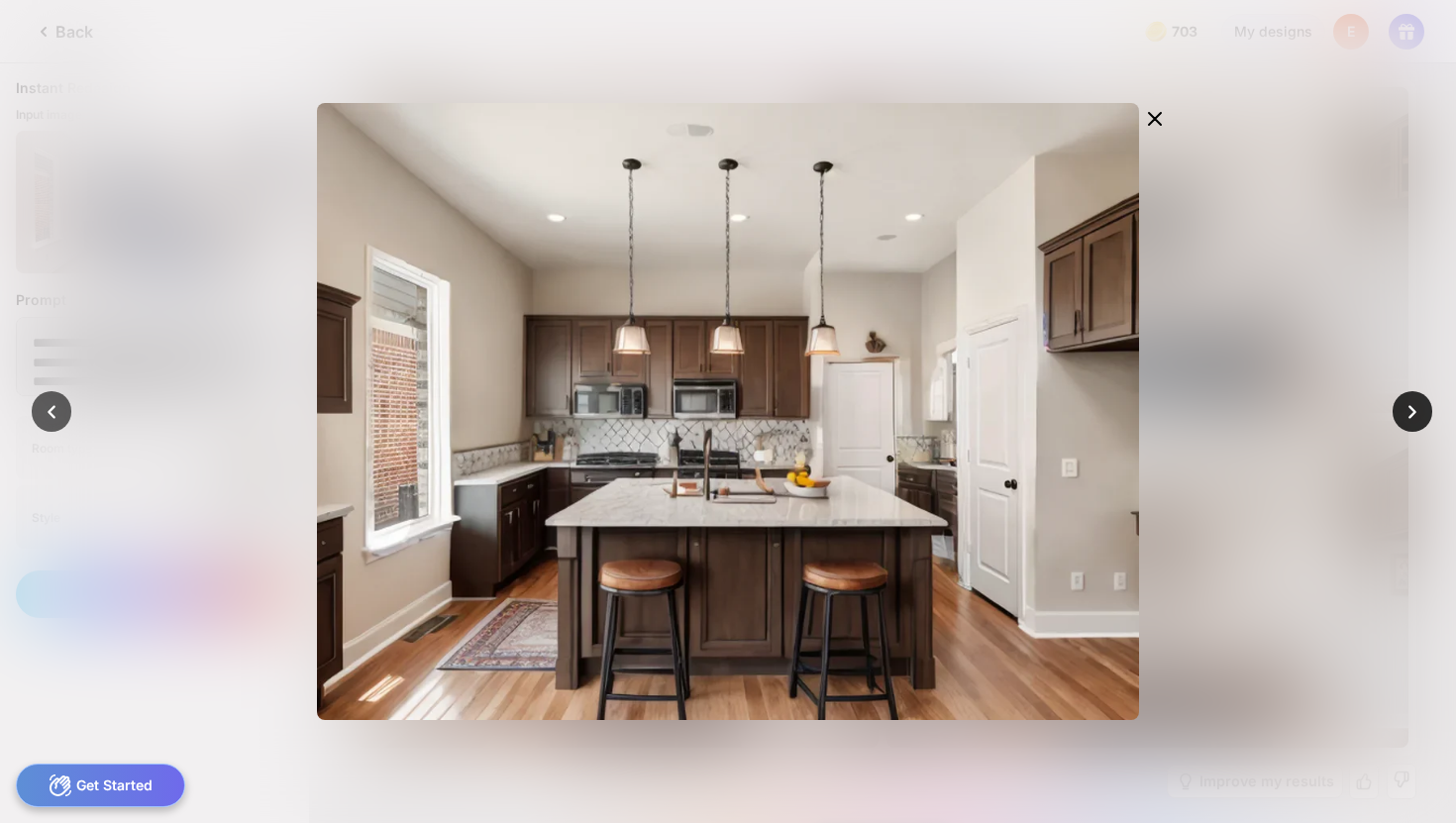 click 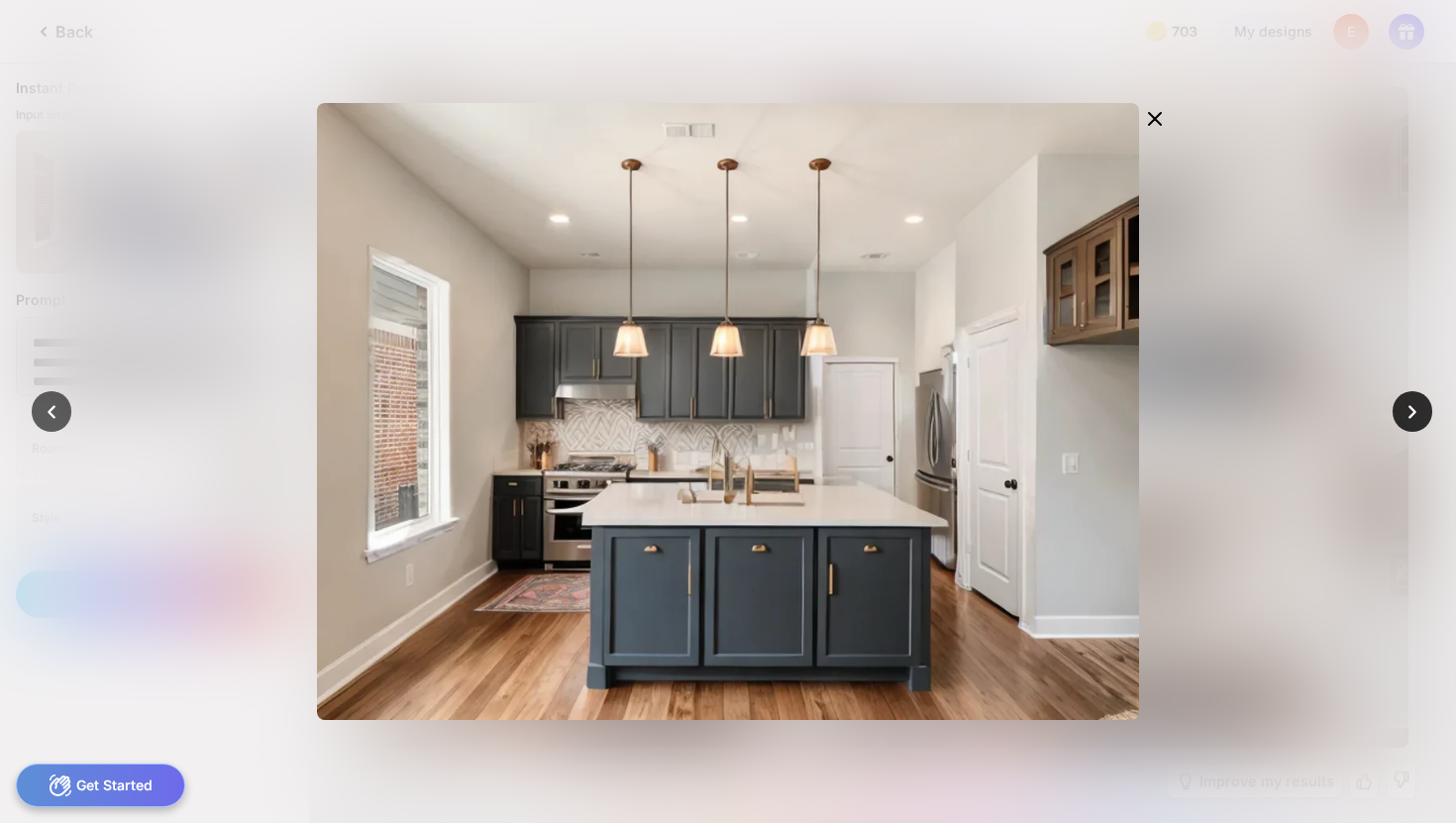 click 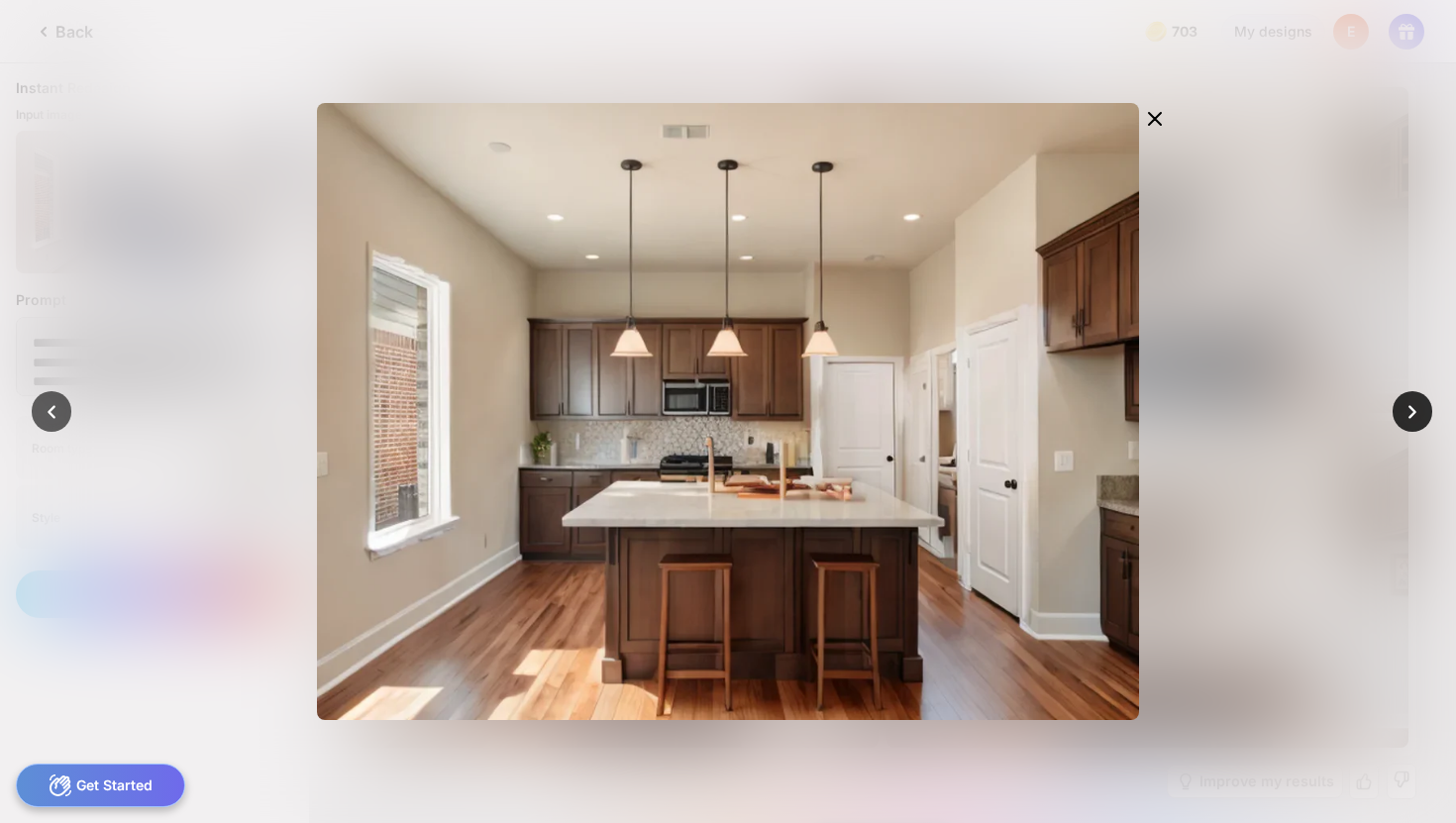click 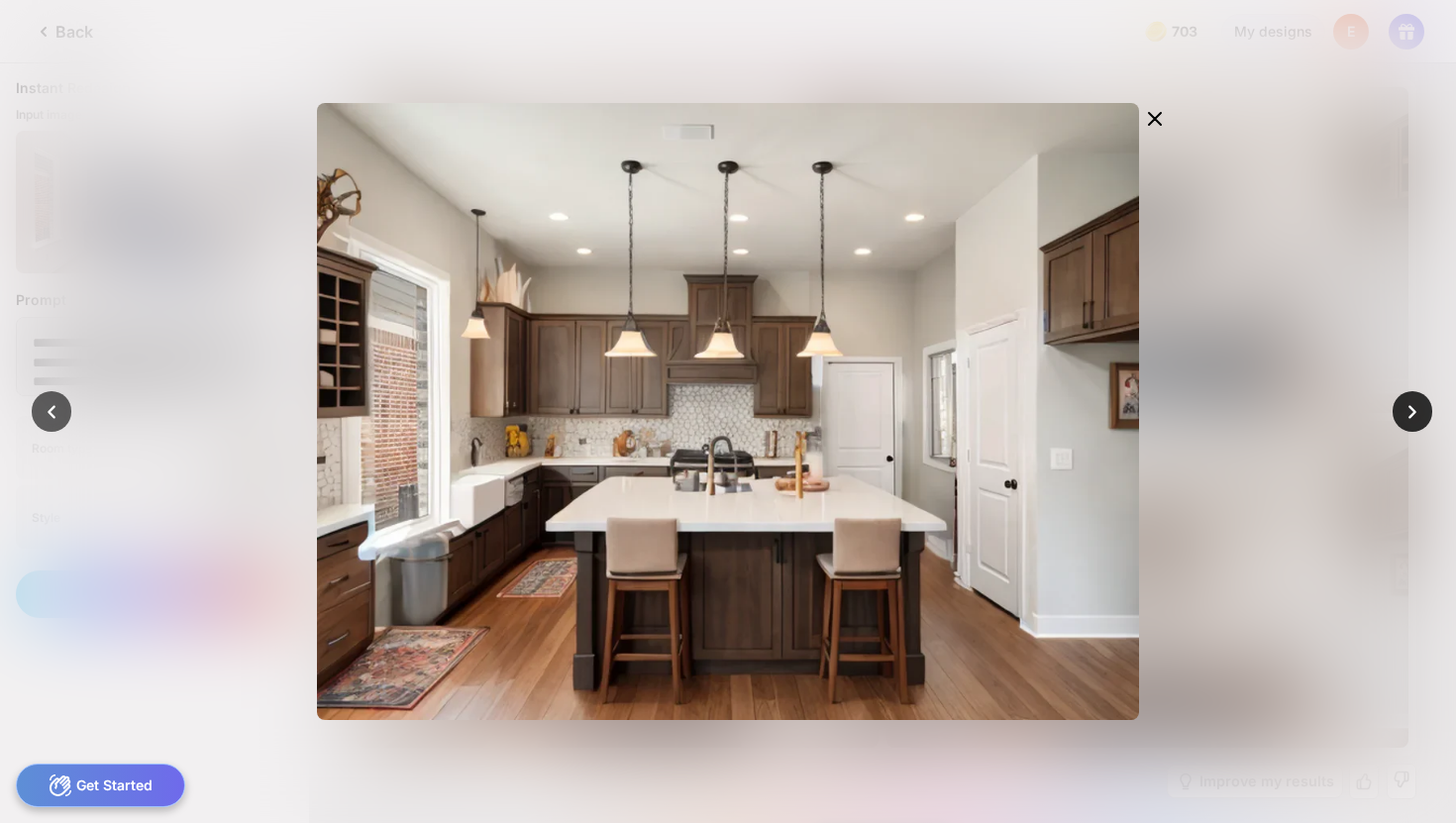click 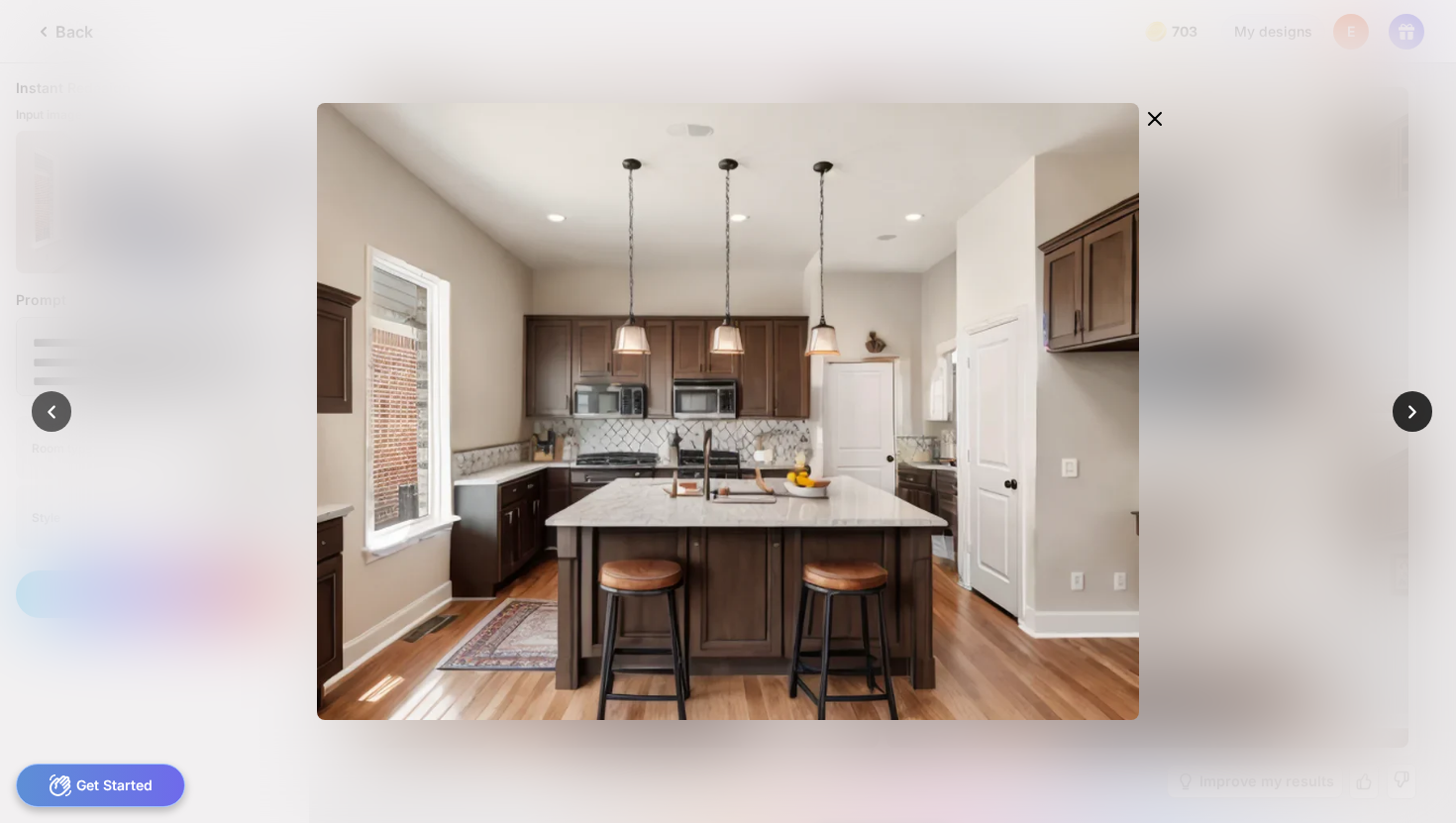 click 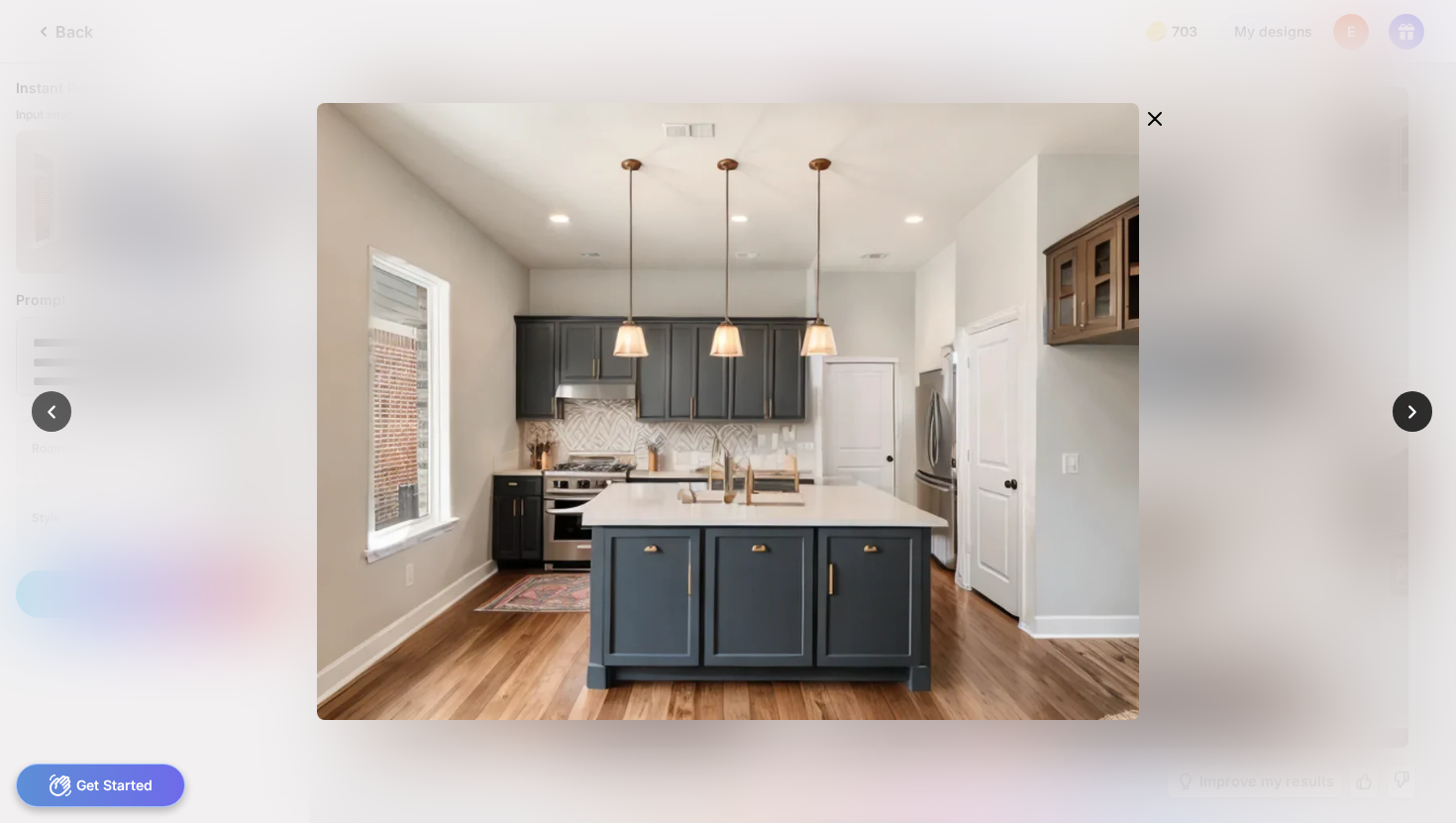 click 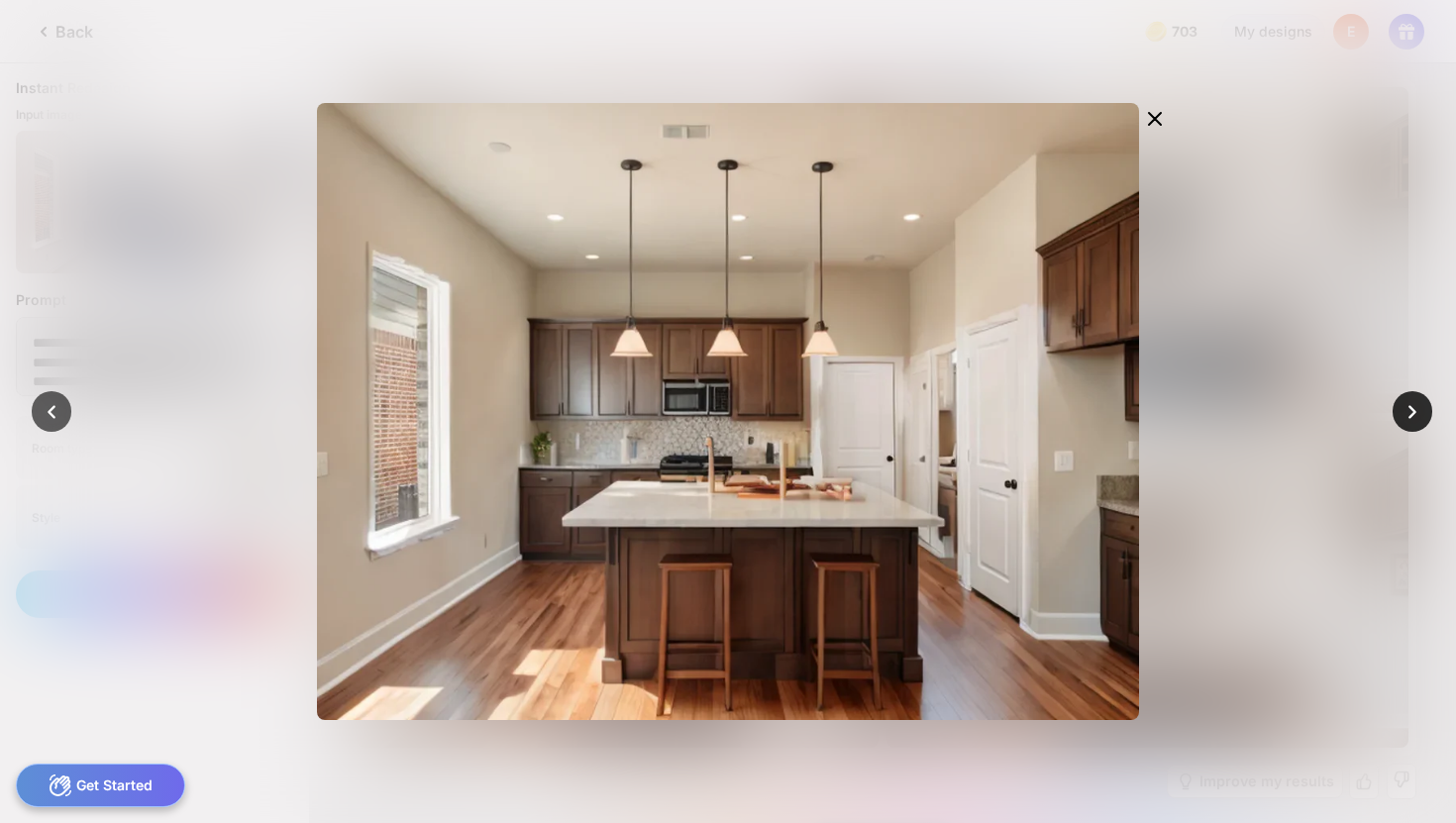 click 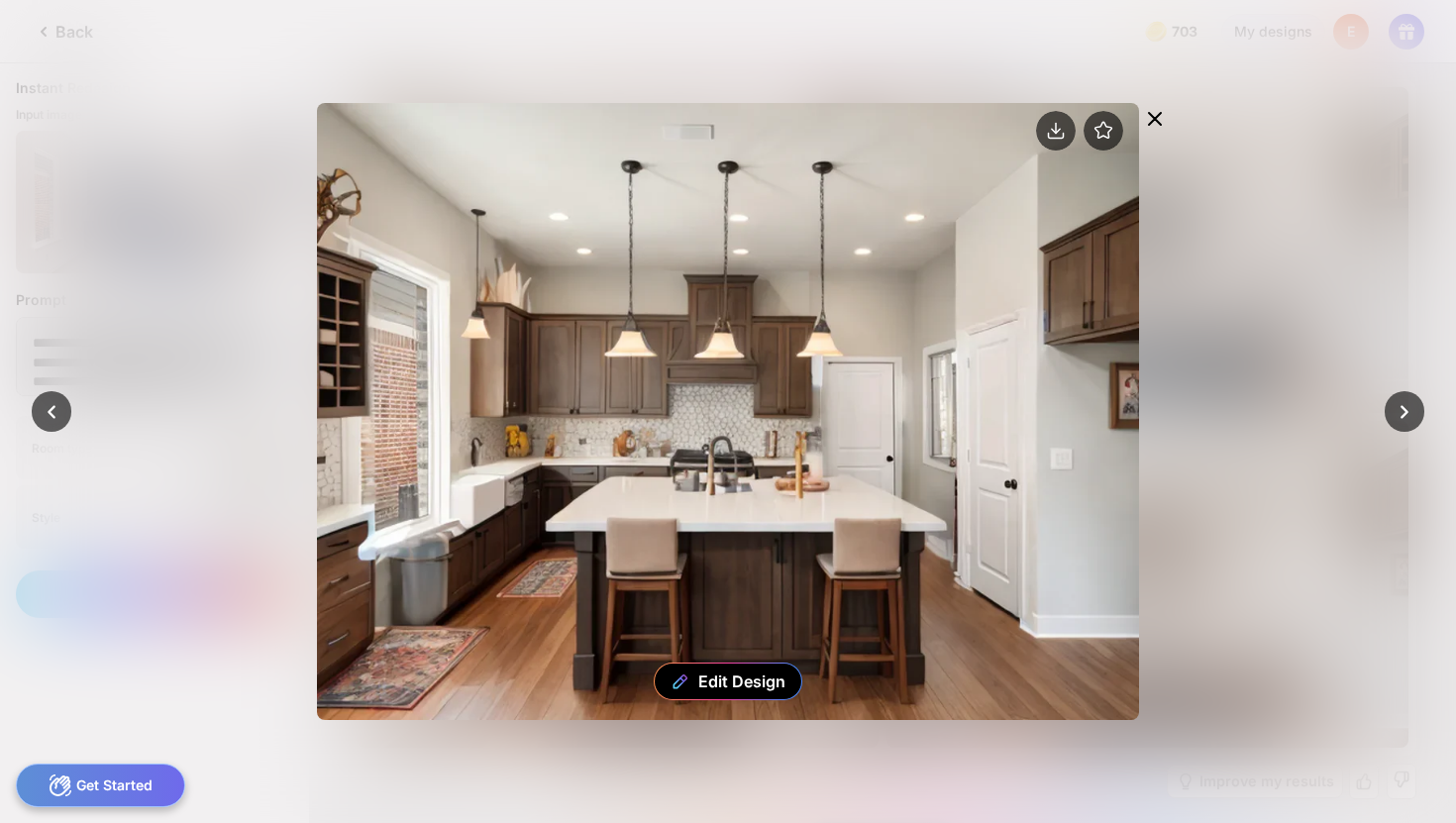 click 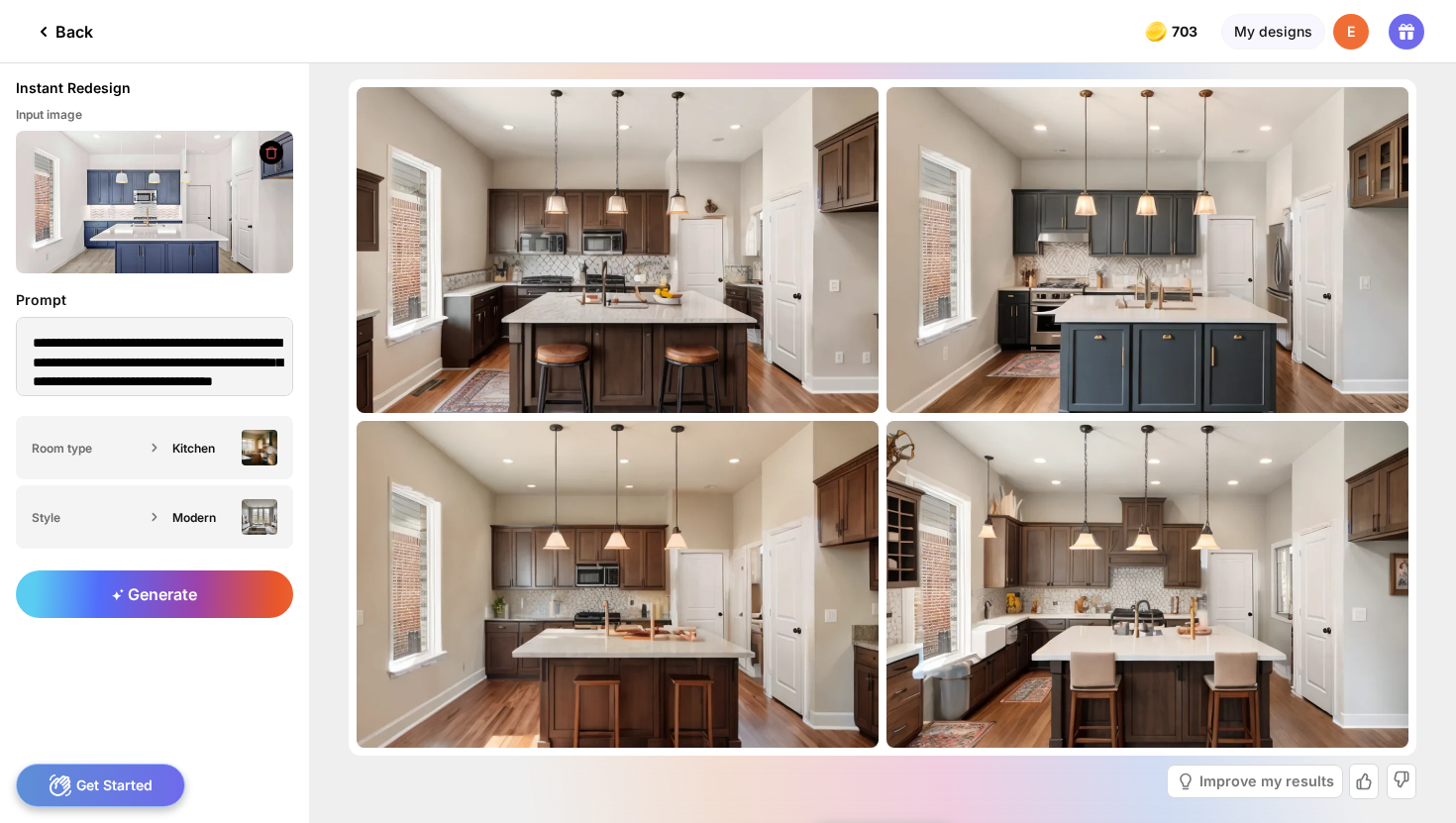 click on "Back" at bounding box center (47, 31) 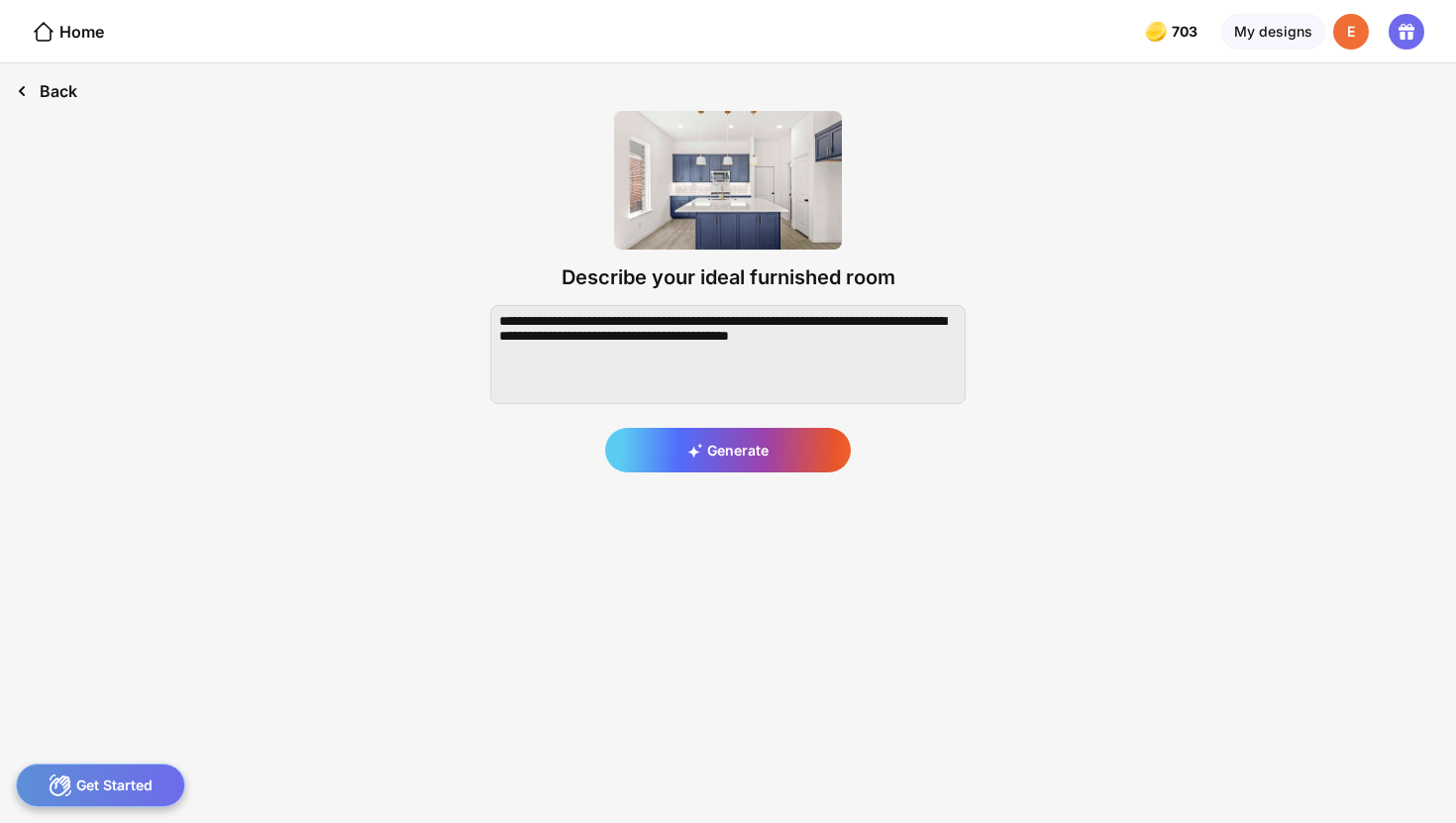 click on "Back" at bounding box center (47, 91) 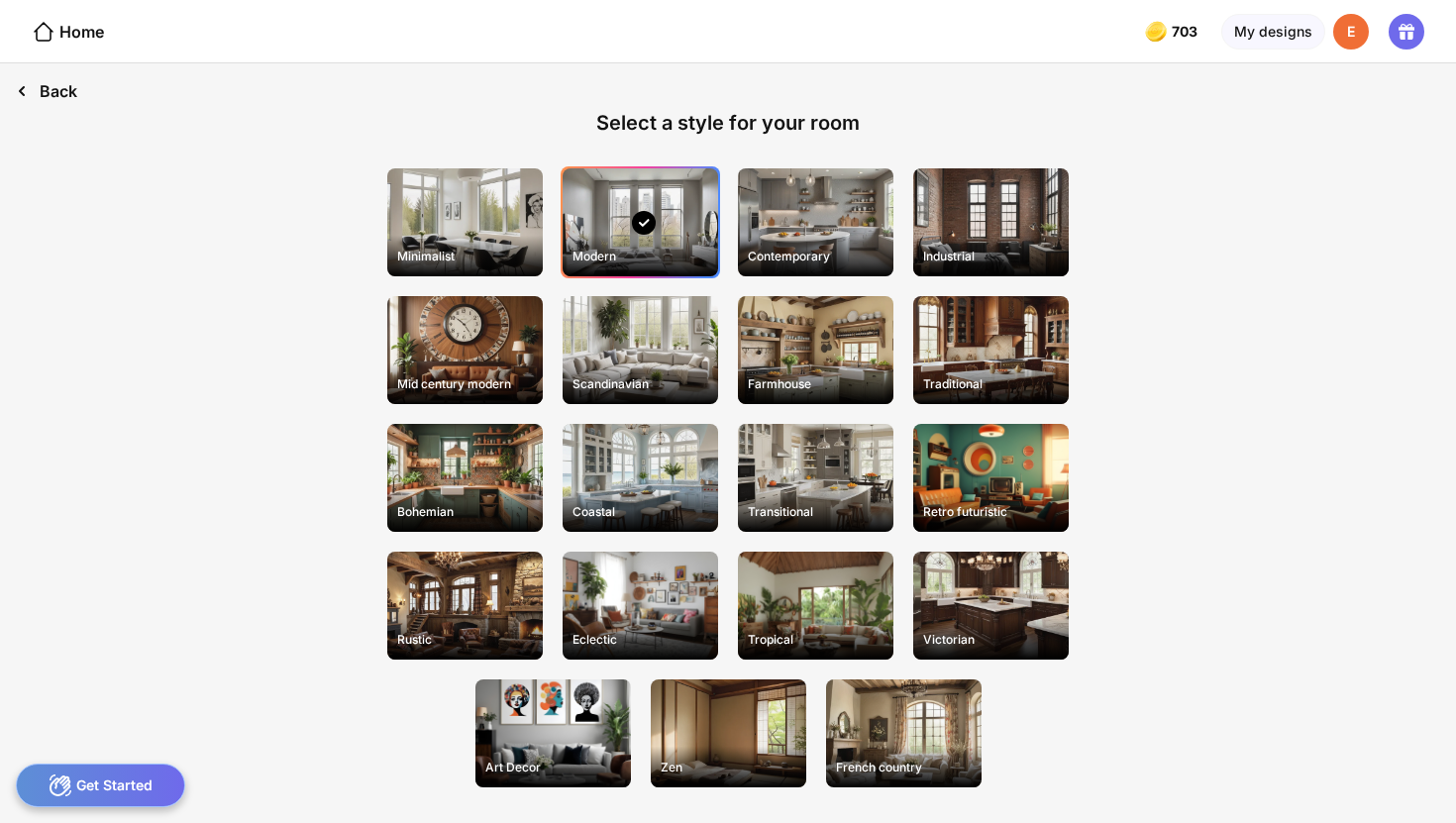 click on "Back" at bounding box center (47, 91) 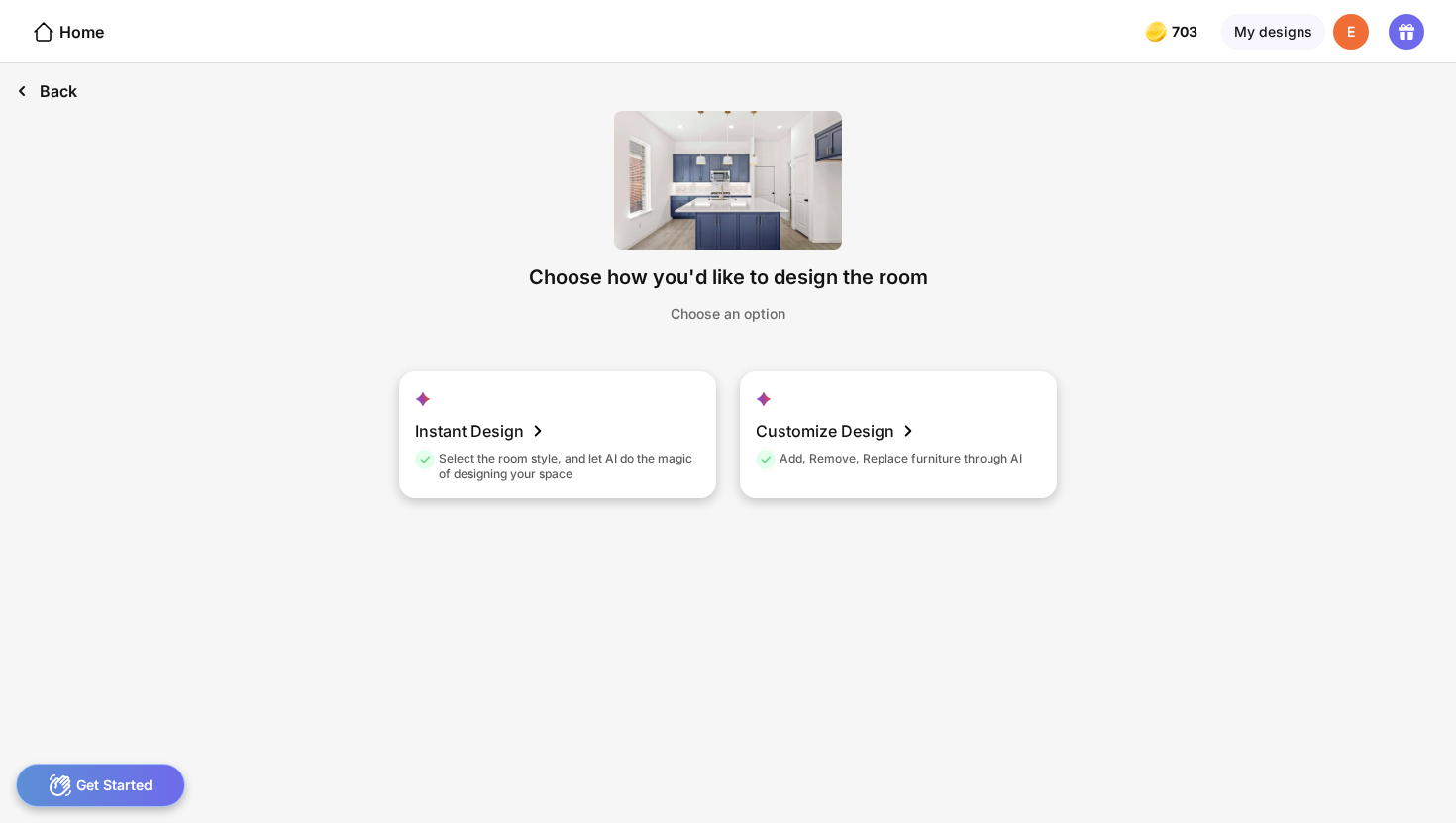 click on "Back" at bounding box center [47, 91] 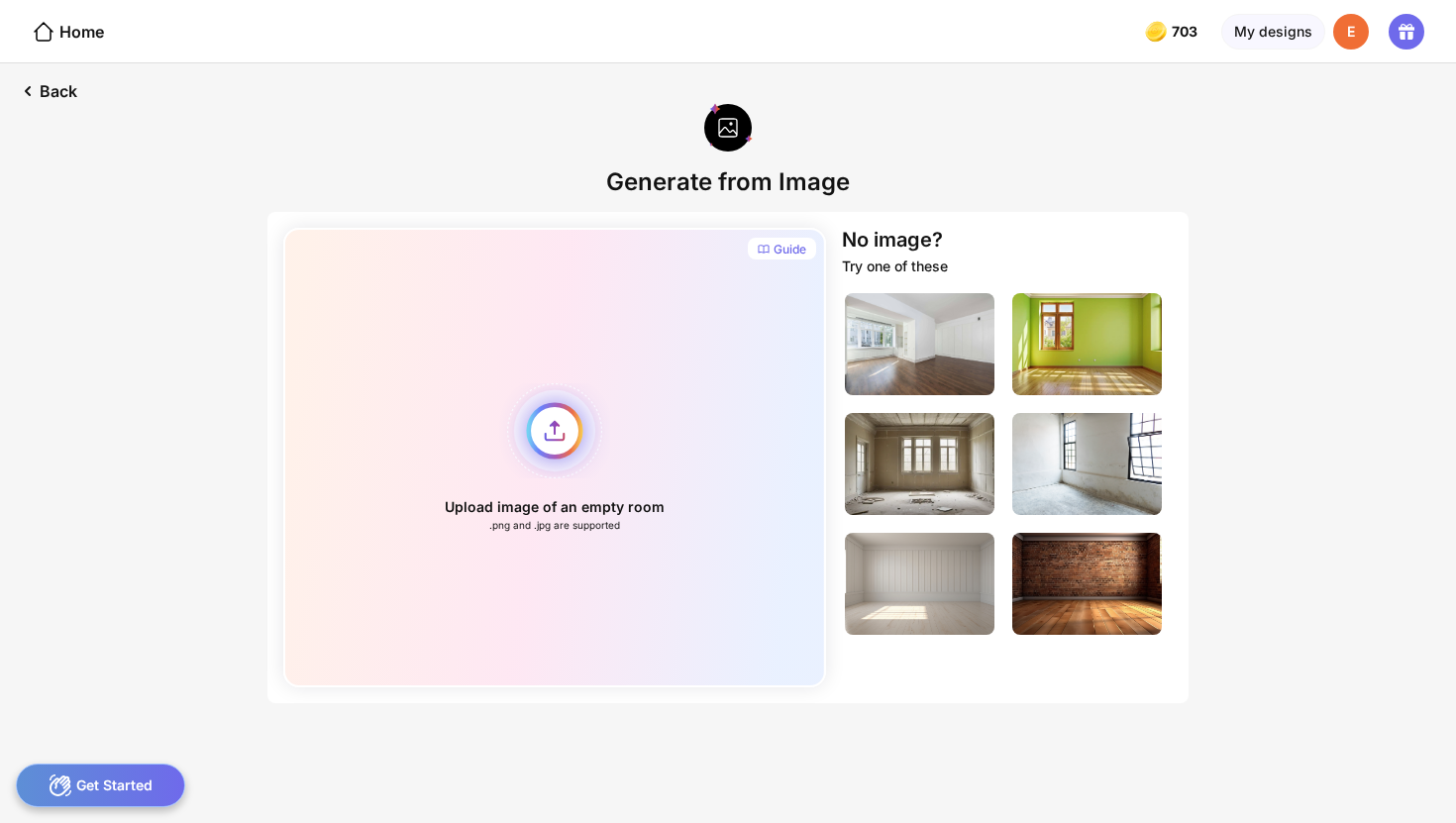 click on "Upload image of an empty room .png and .jpg are supported" at bounding box center (555, 458) 